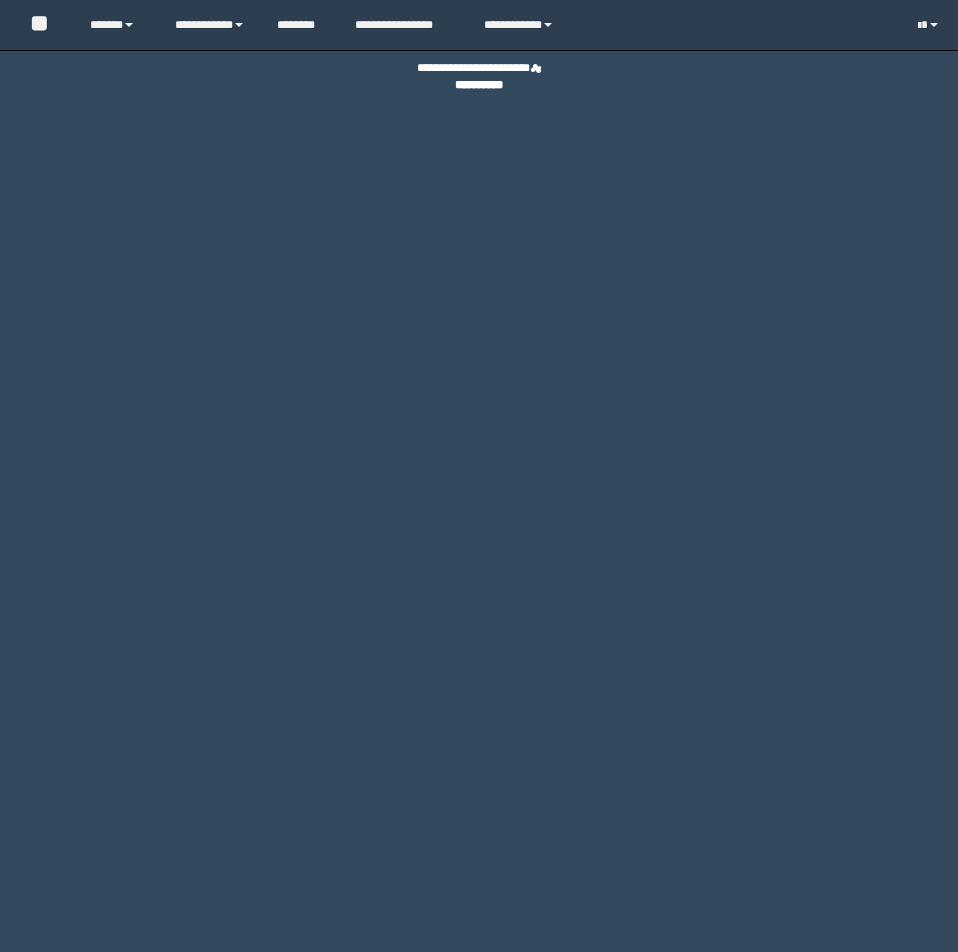 scroll, scrollTop: 0, scrollLeft: 0, axis: both 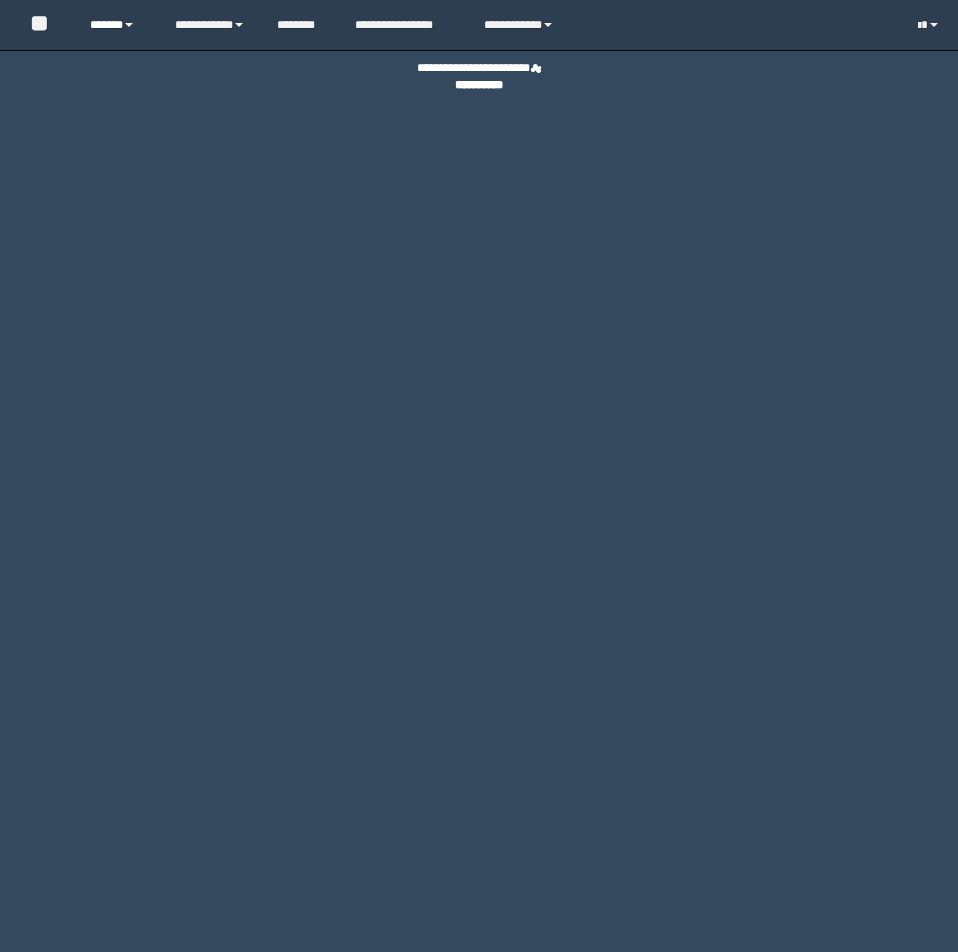 click on "******" at bounding box center [117, 25] 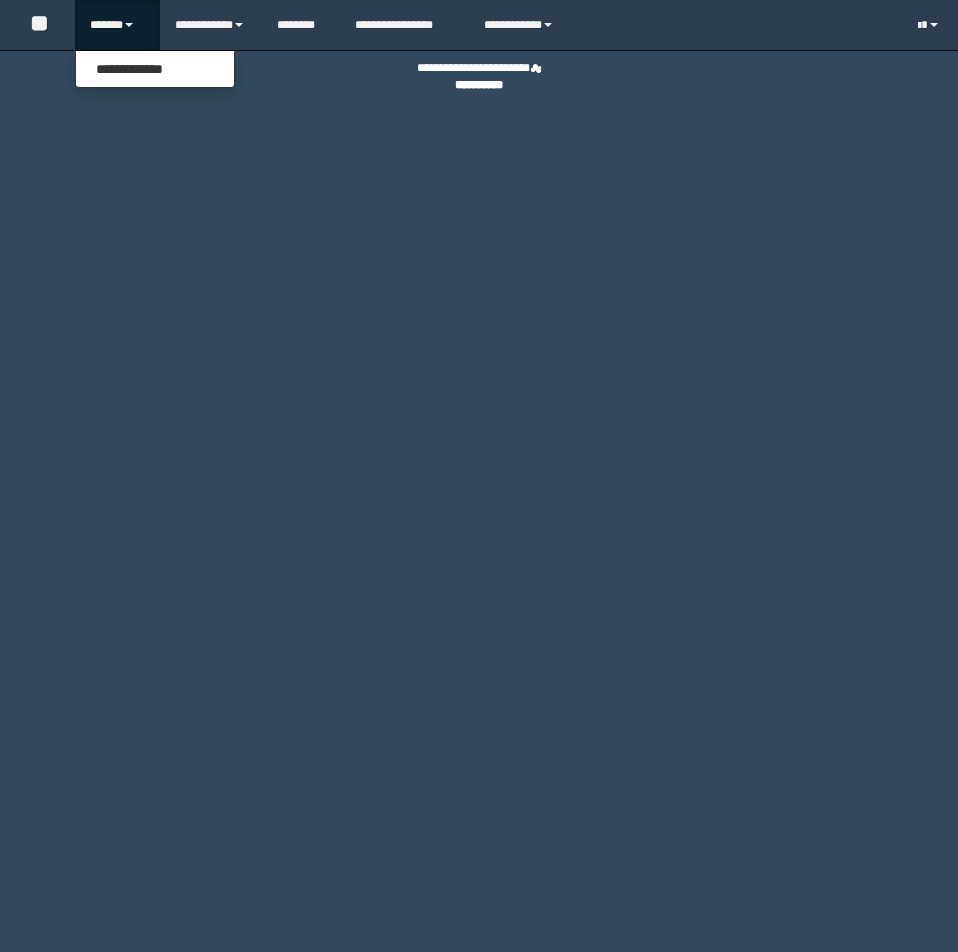 scroll, scrollTop: 0, scrollLeft: 0, axis: both 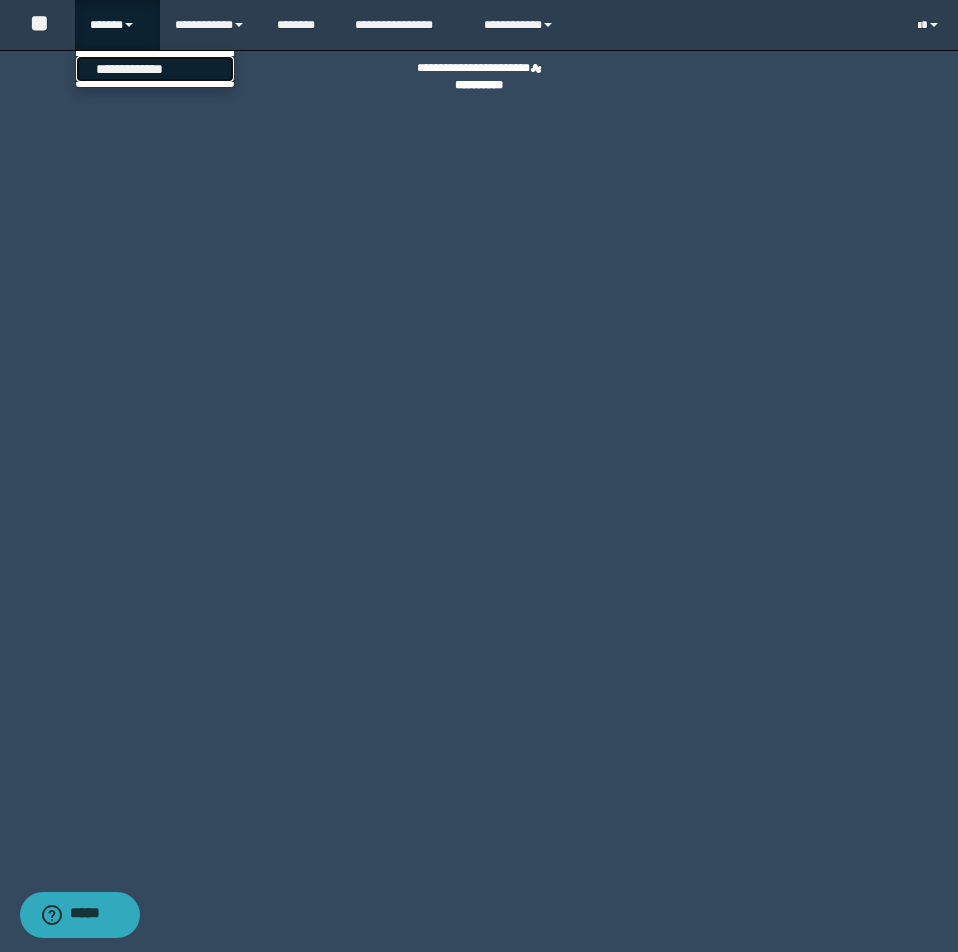 click on "**********" at bounding box center [155, 69] 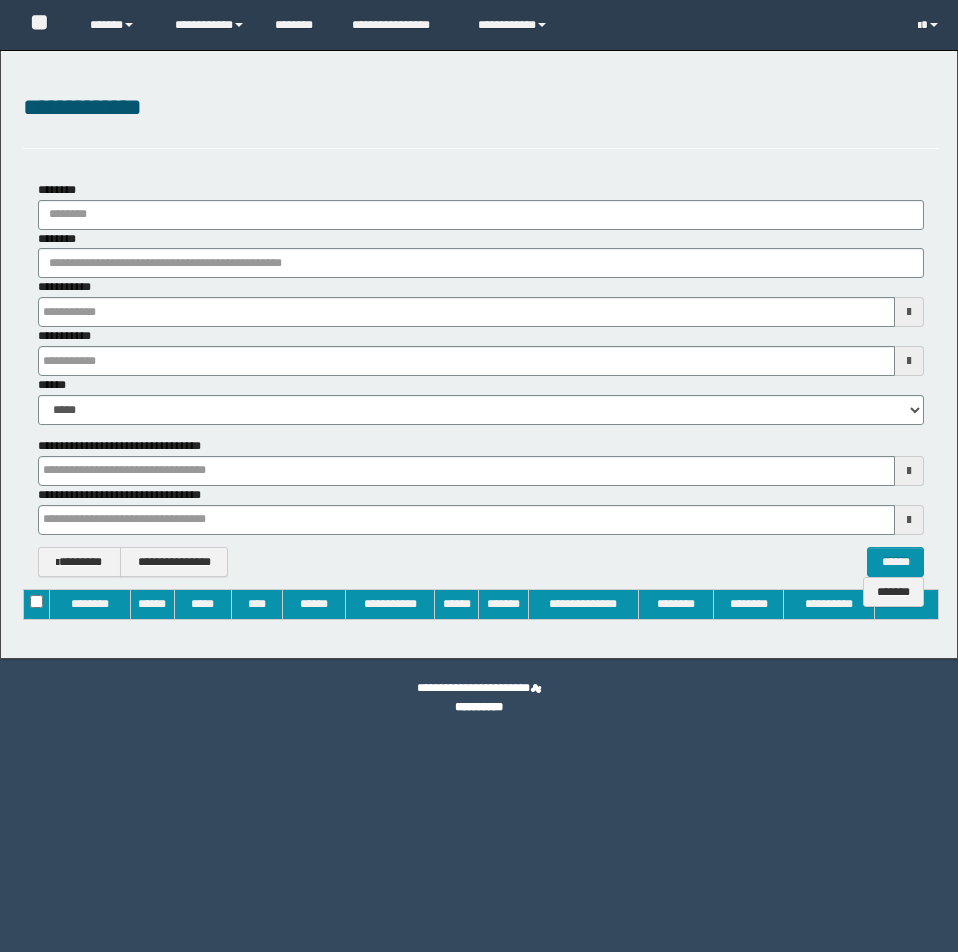 type on "**********" 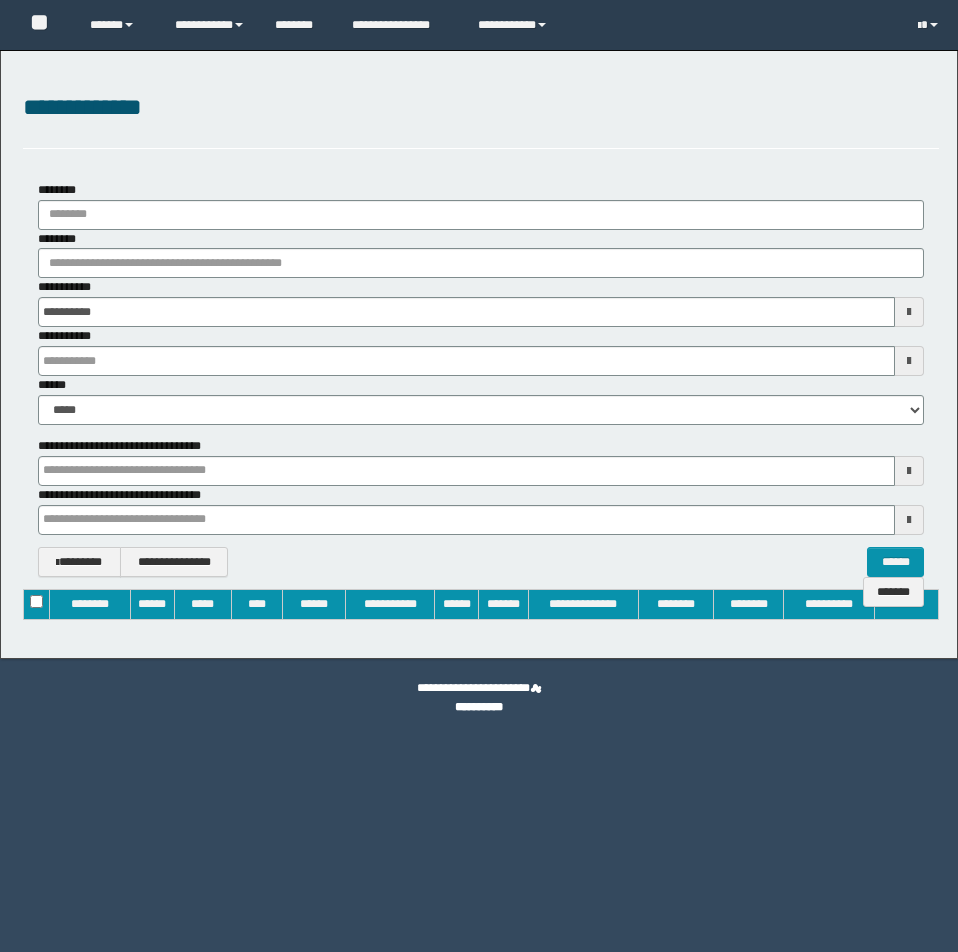 type on "**********" 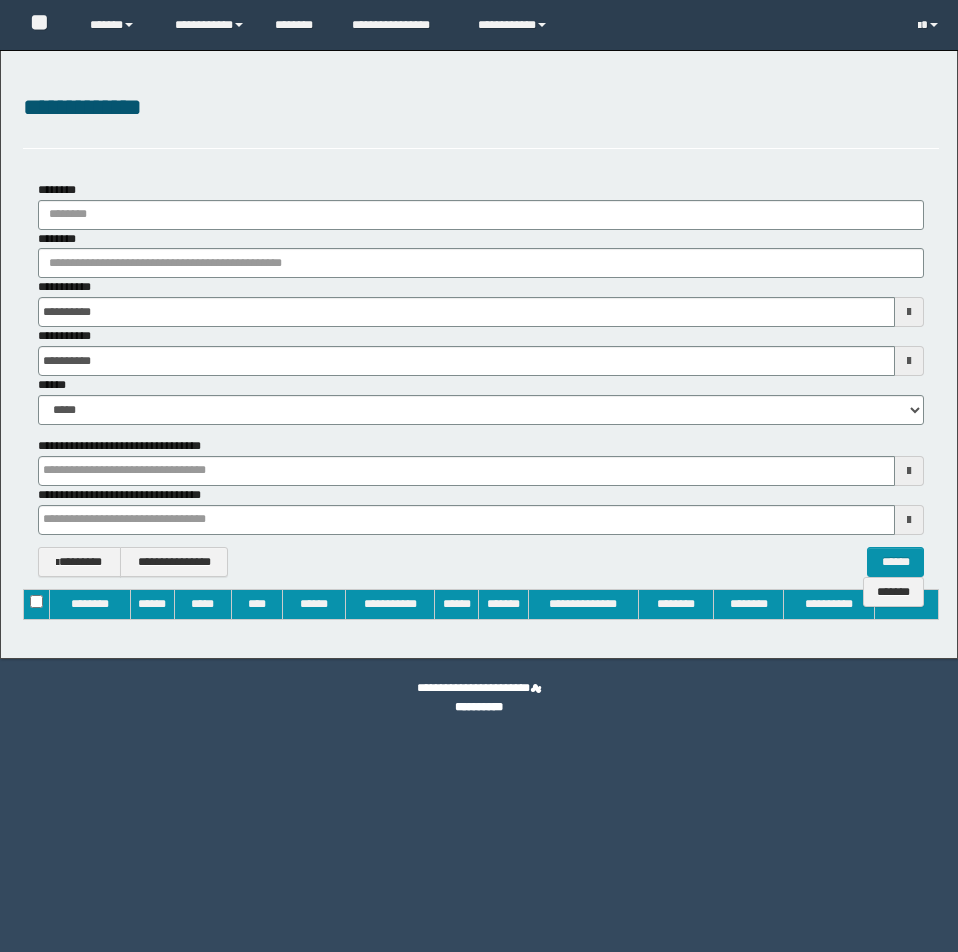 scroll, scrollTop: 0, scrollLeft: 0, axis: both 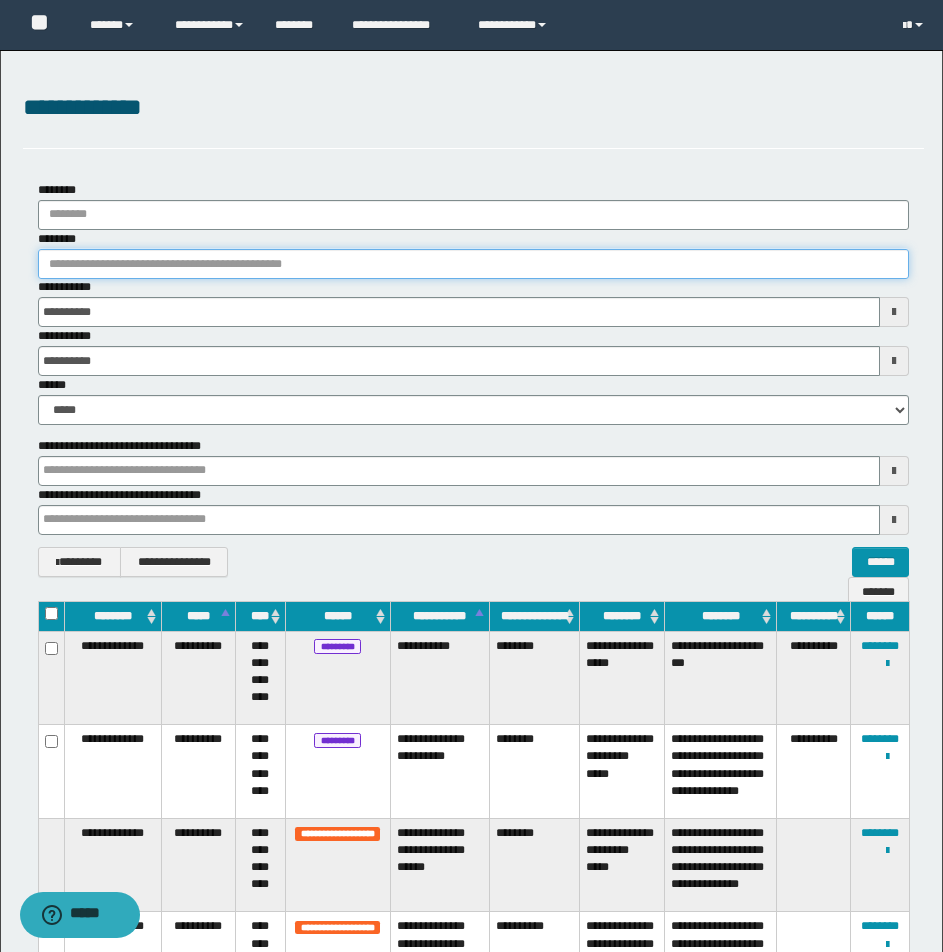click on "********" at bounding box center (473, 264) 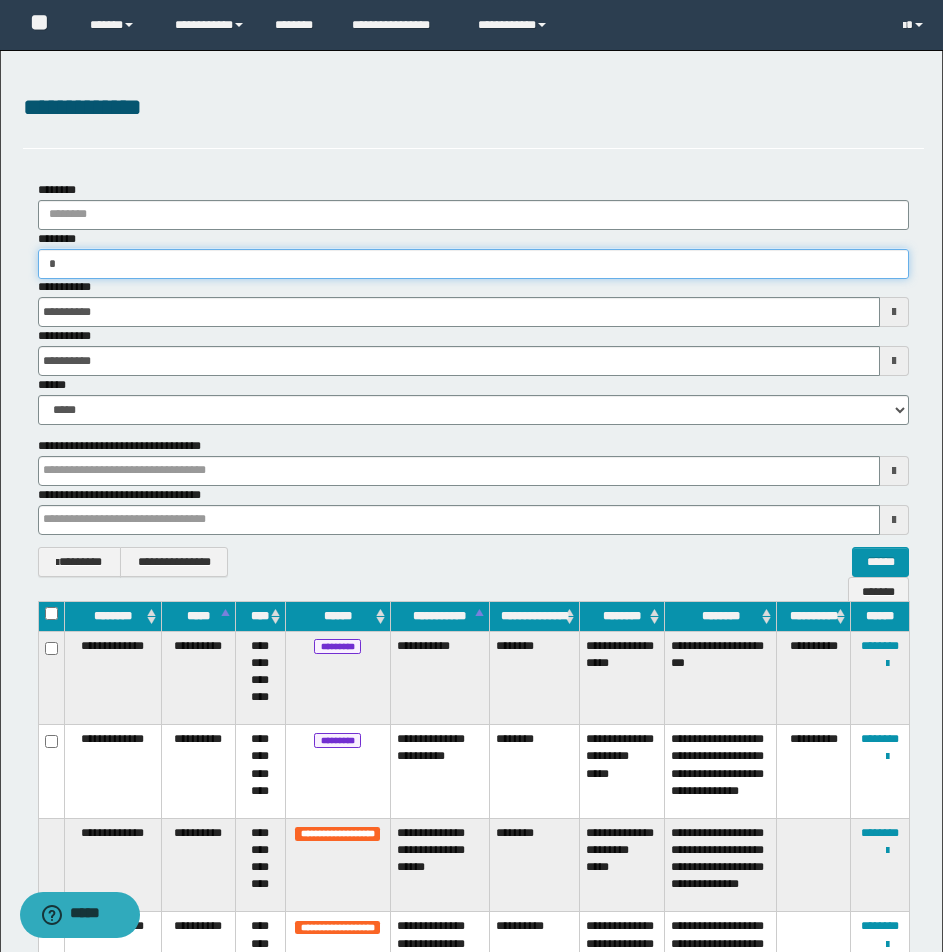 type on "**" 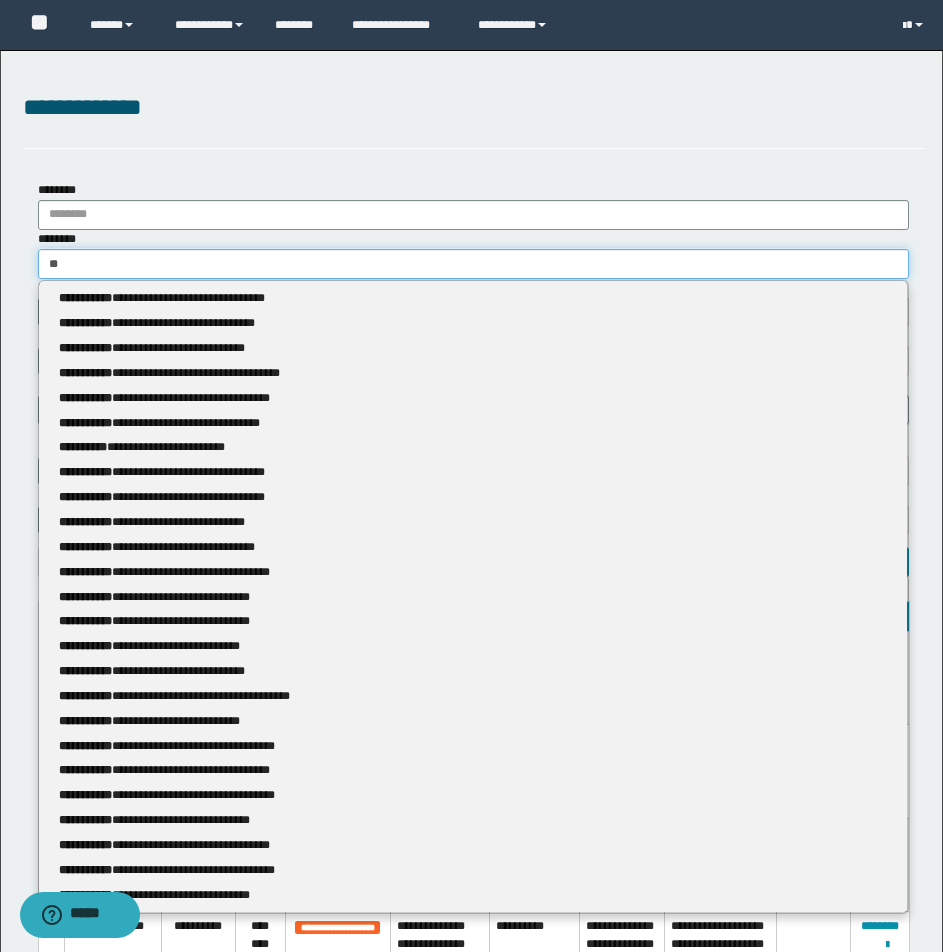 type on "**" 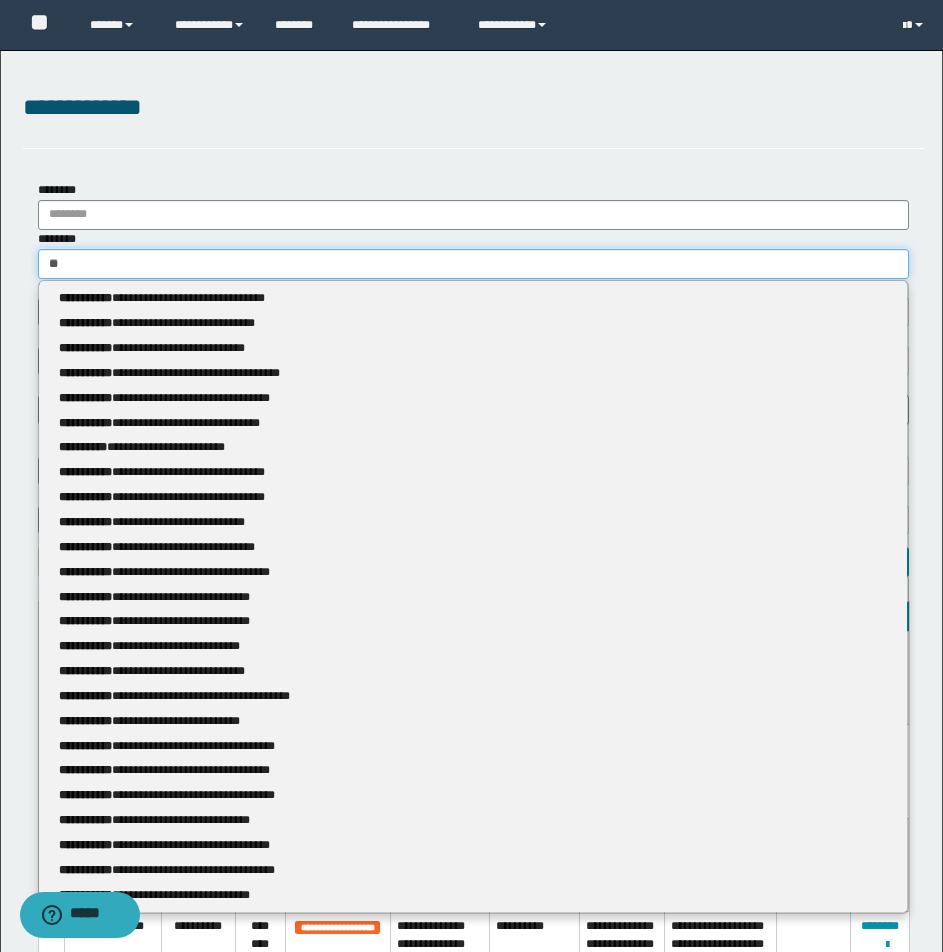 type on "***" 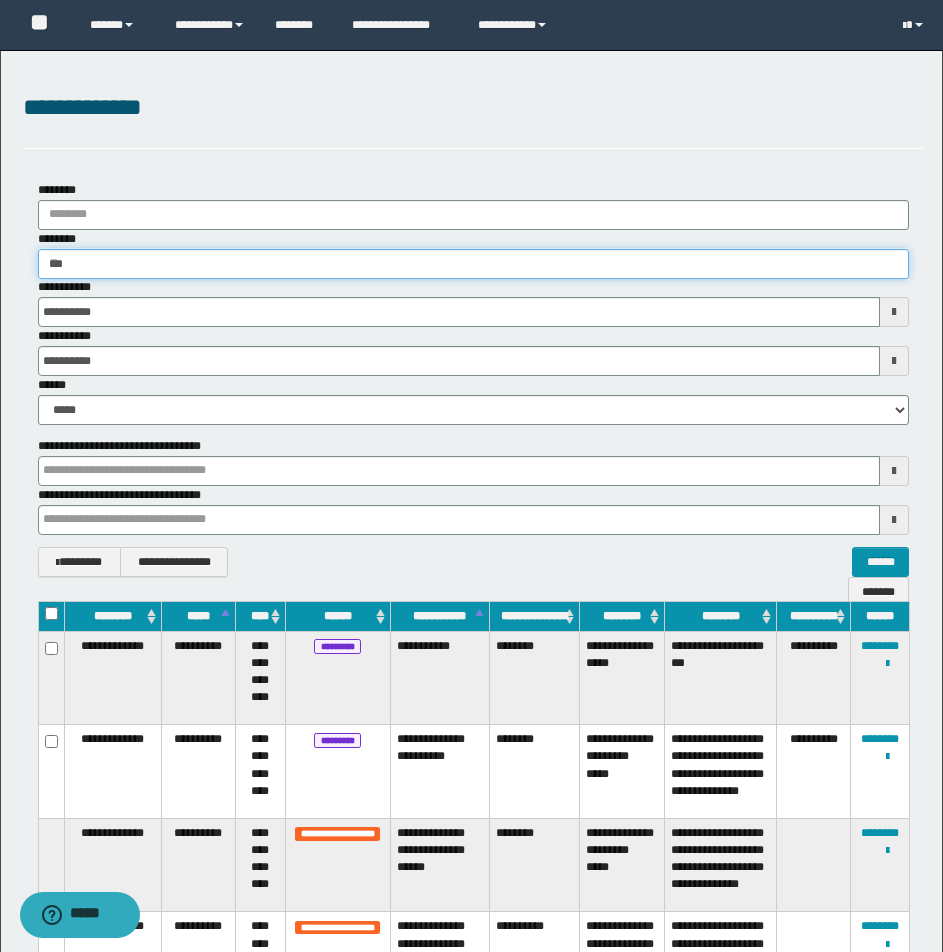 type 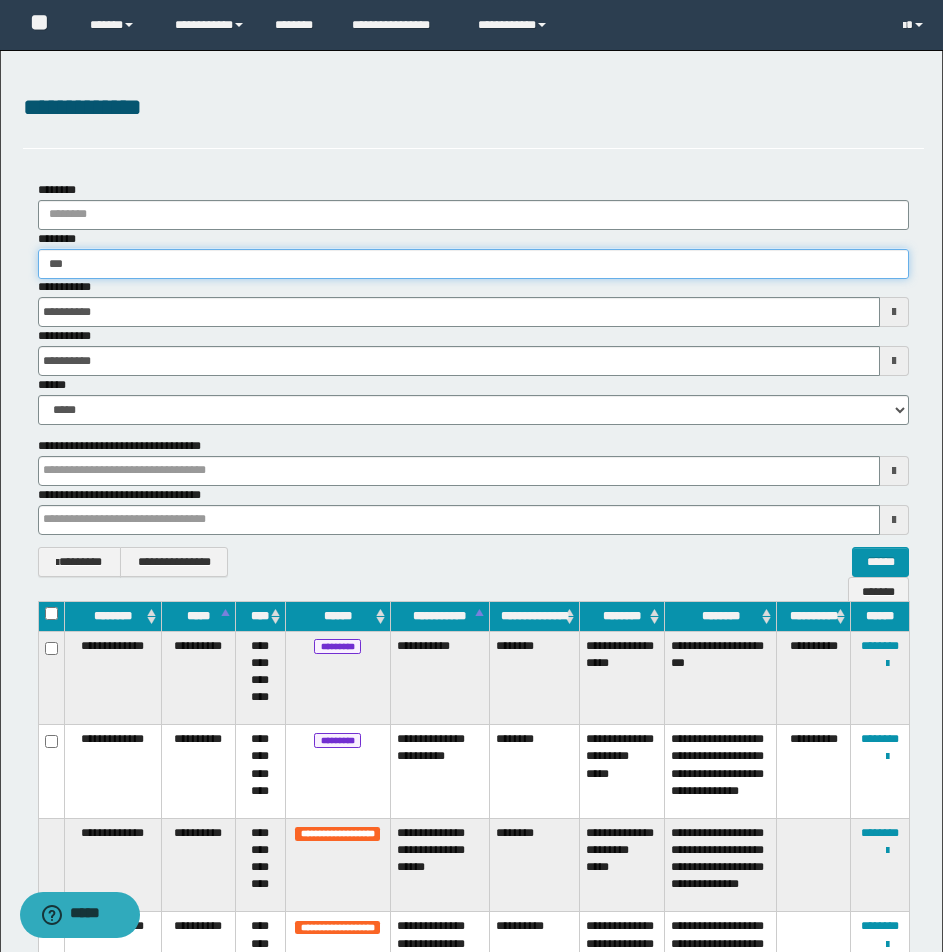 type on "****" 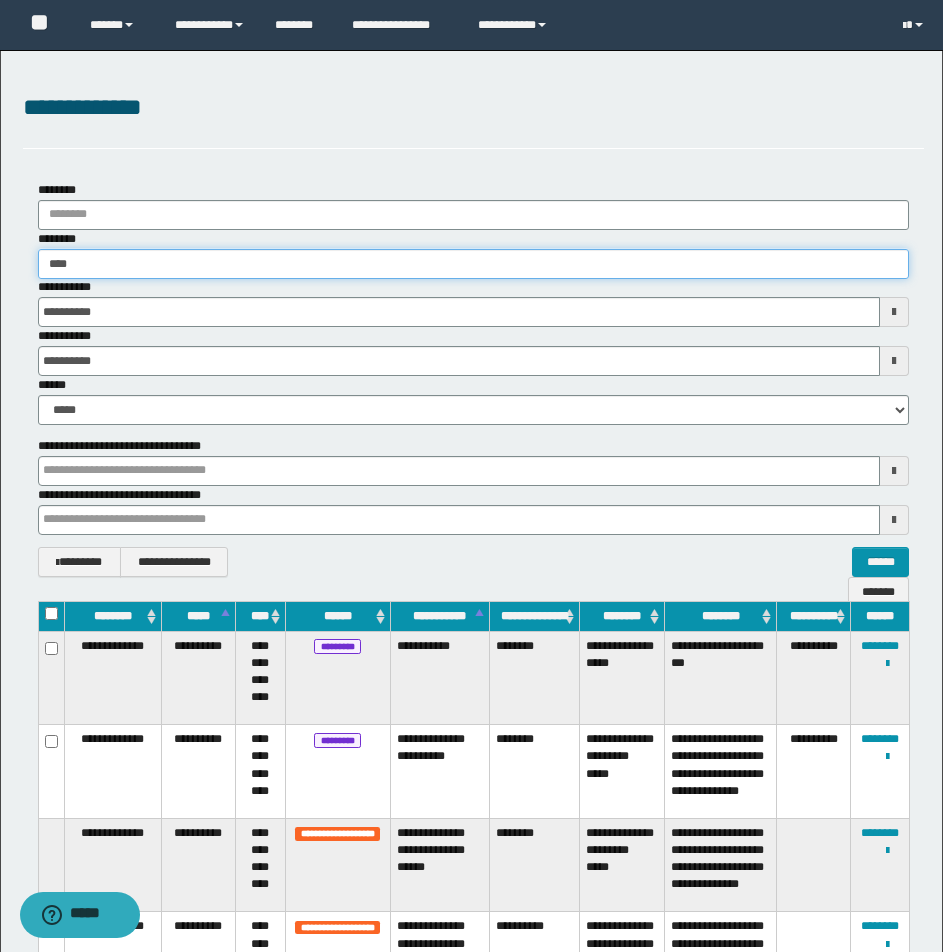 type on "****" 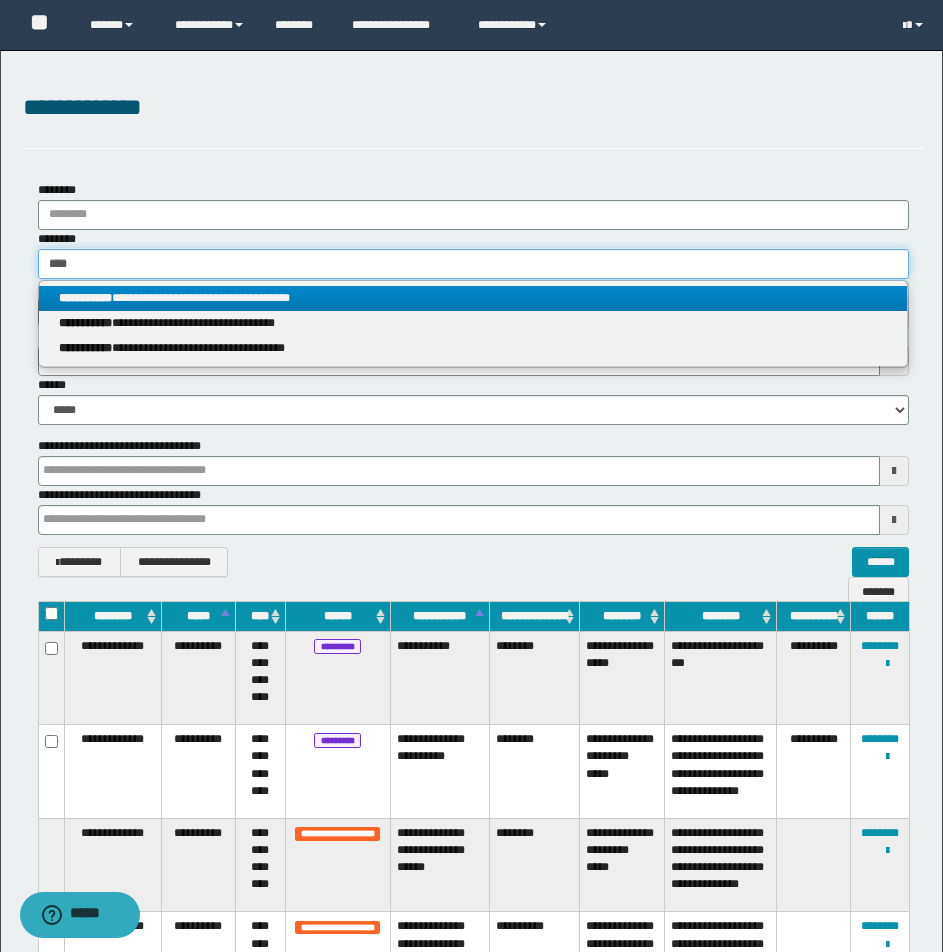 type on "****" 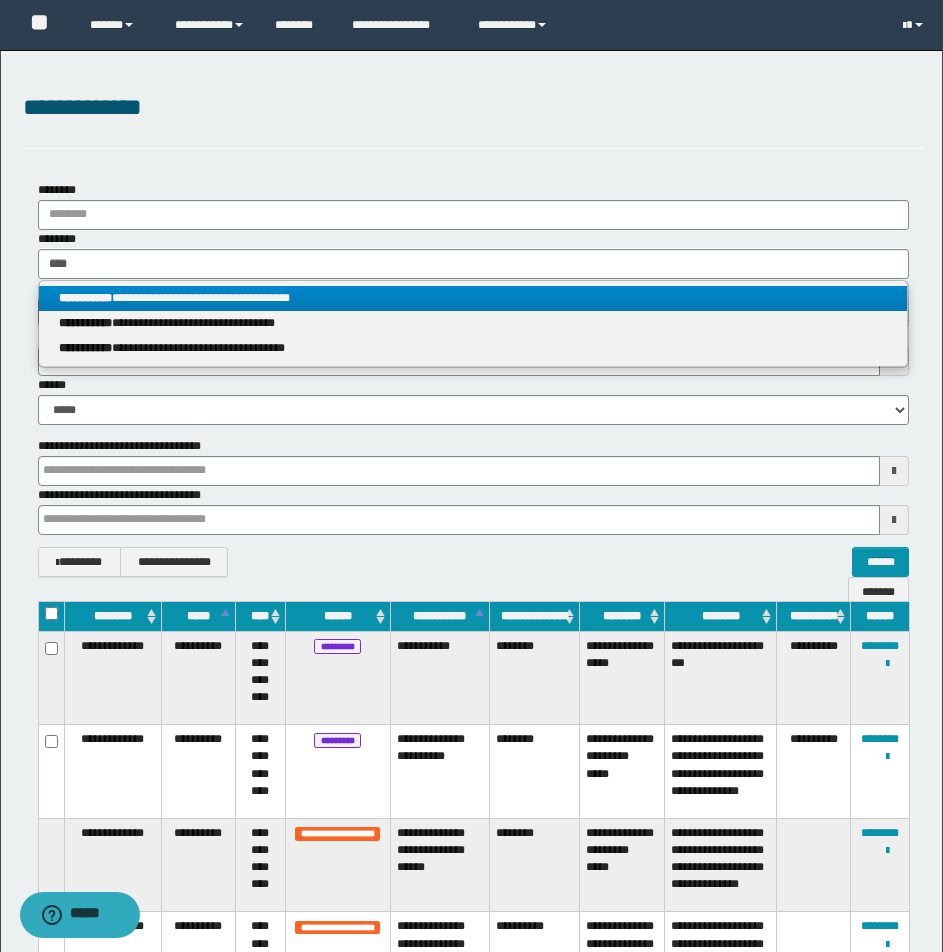 click on "**********" at bounding box center (473, 298) 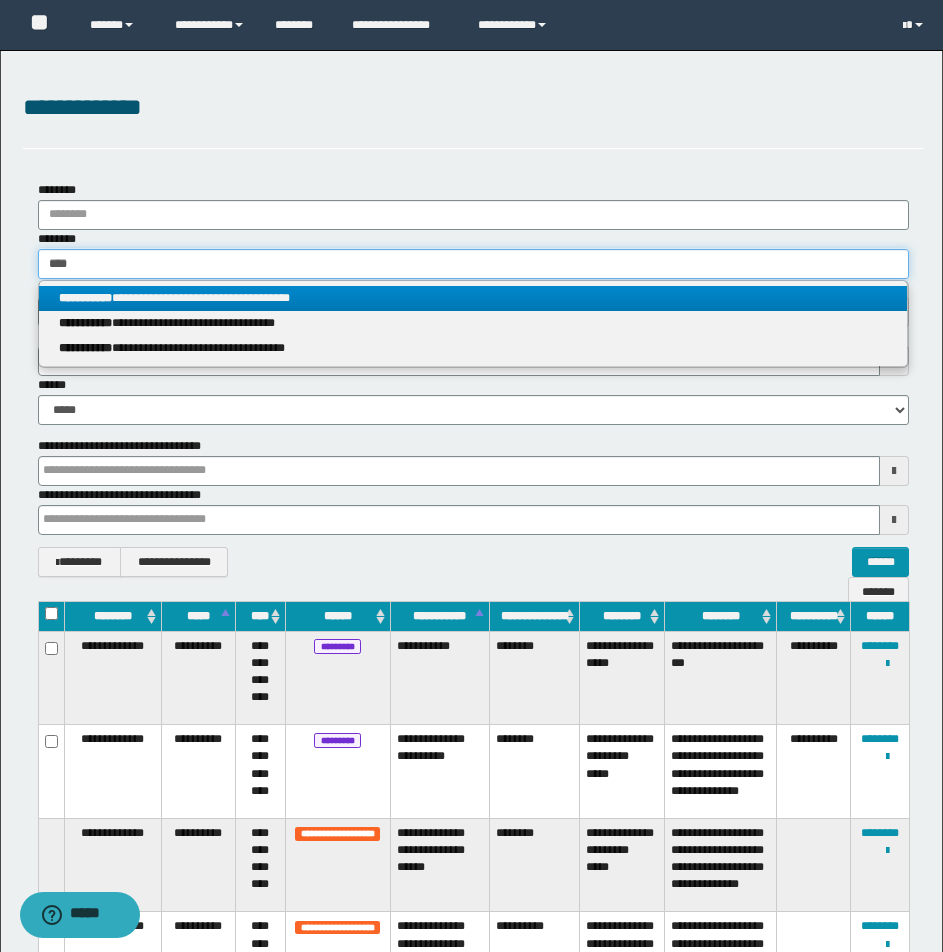 type 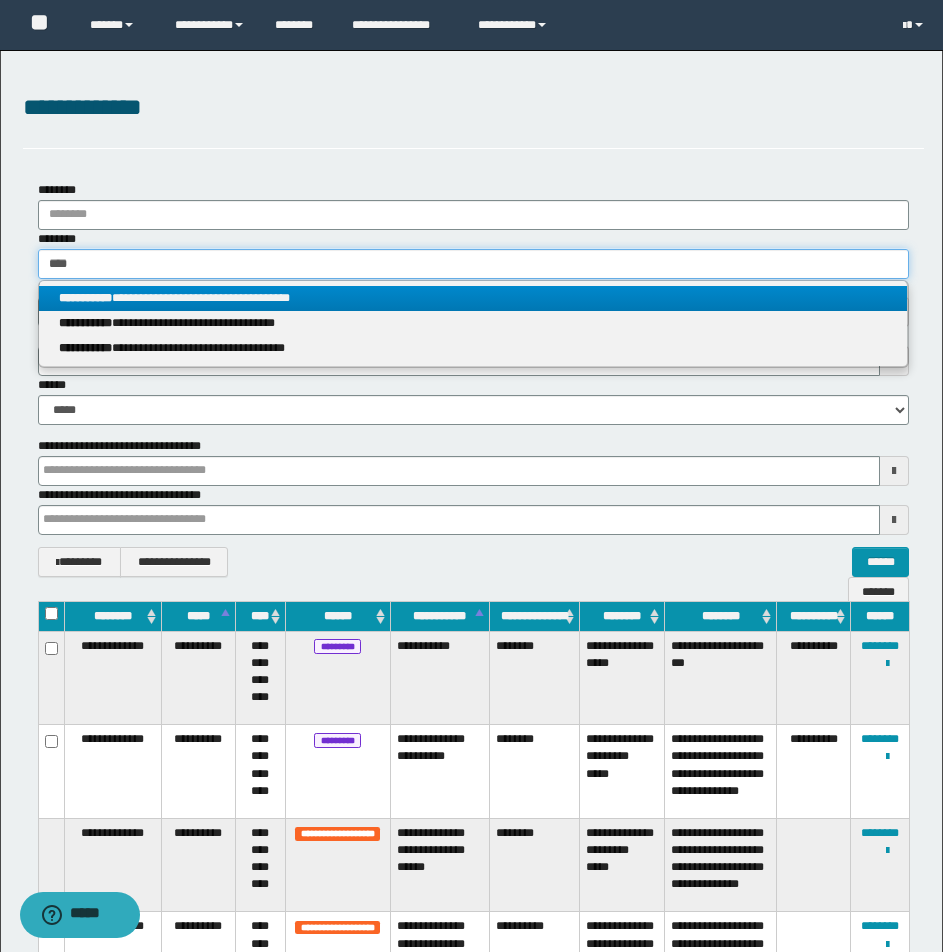 type 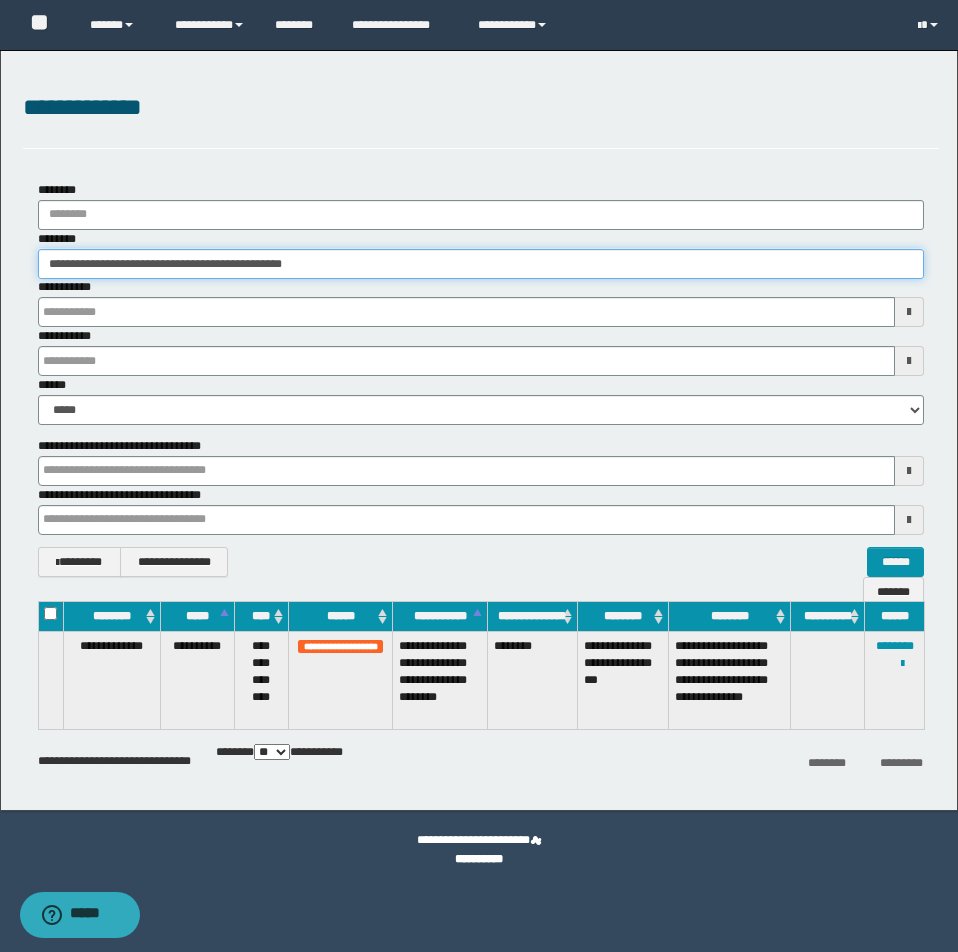 drag, startPoint x: 46, startPoint y: 269, endPoint x: 364, endPoint y: 269, distance: 318 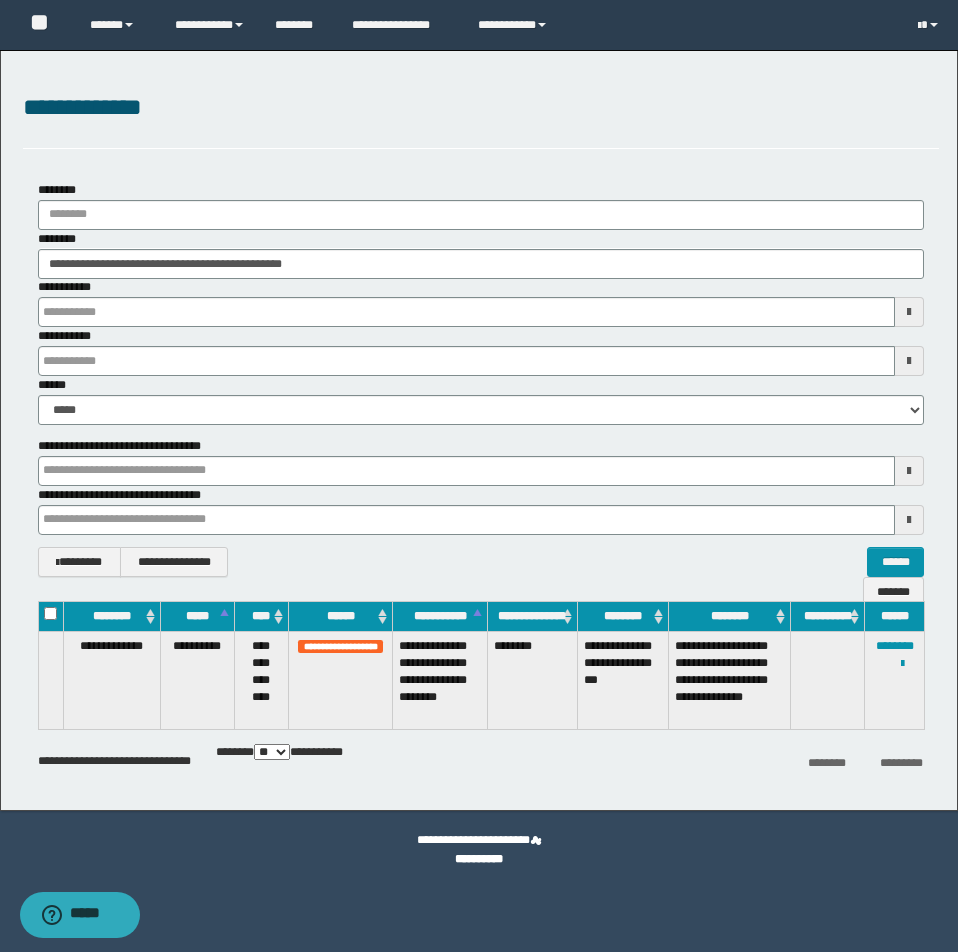 type 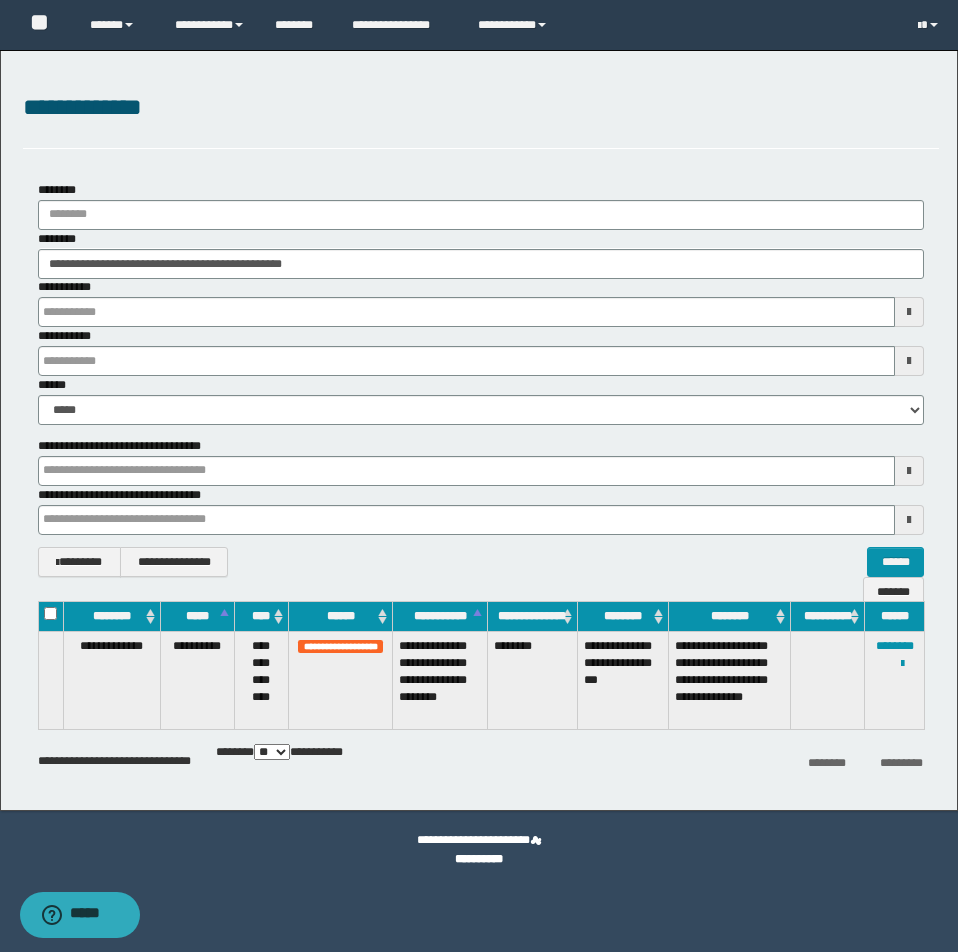 click at bounding box center [0, 0] 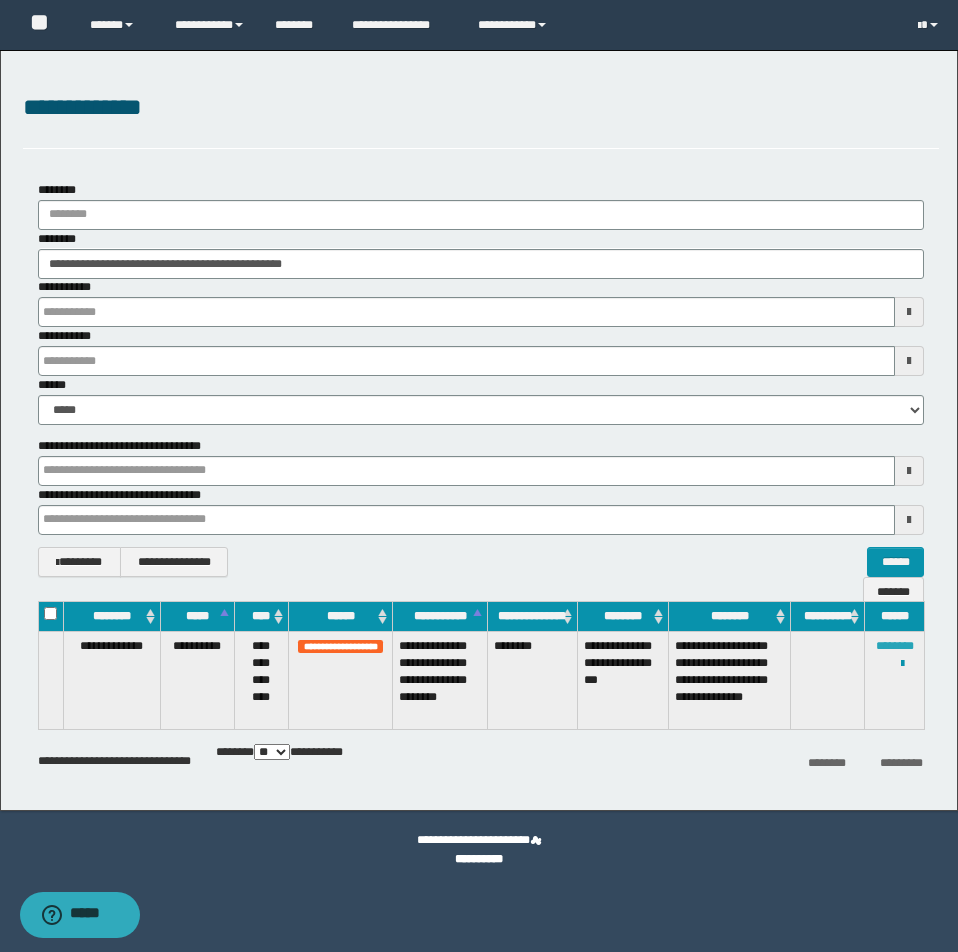 click on "********" at bounding box center [895, 646] 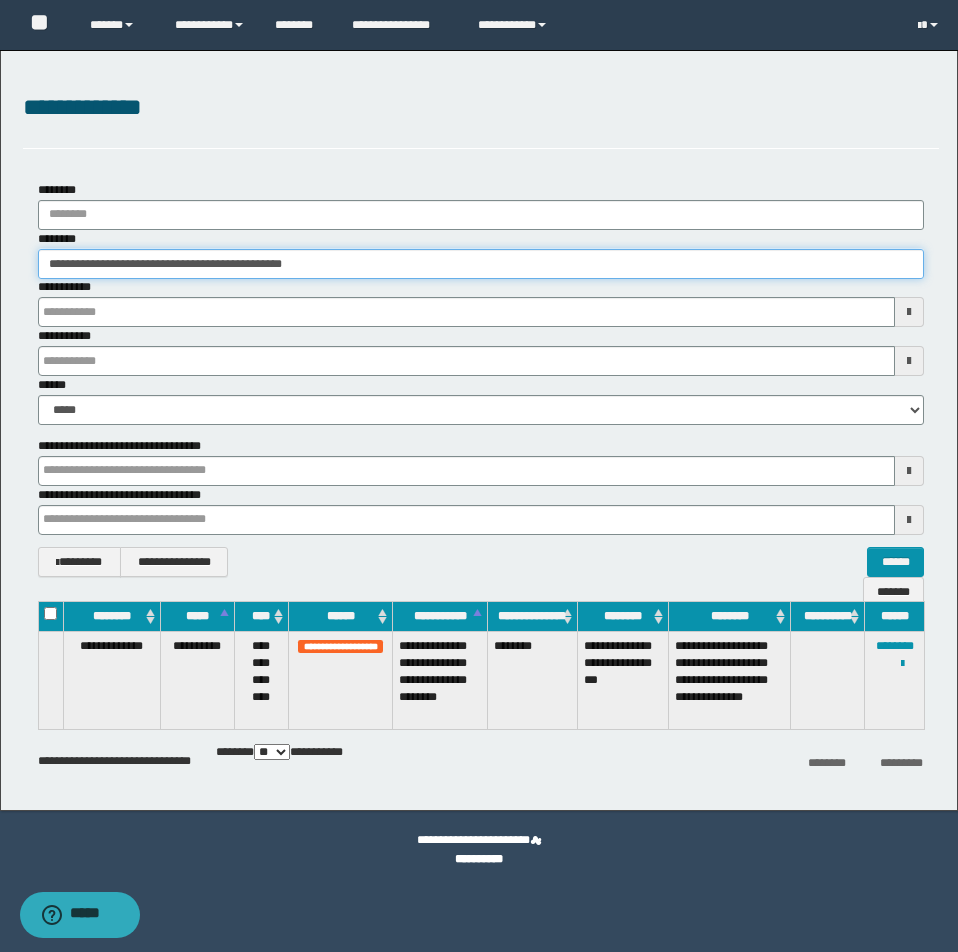 drag, startPoint x: 49, startPoint y: 263, endPoint x: 322, endPoint y: 263, distance: 273 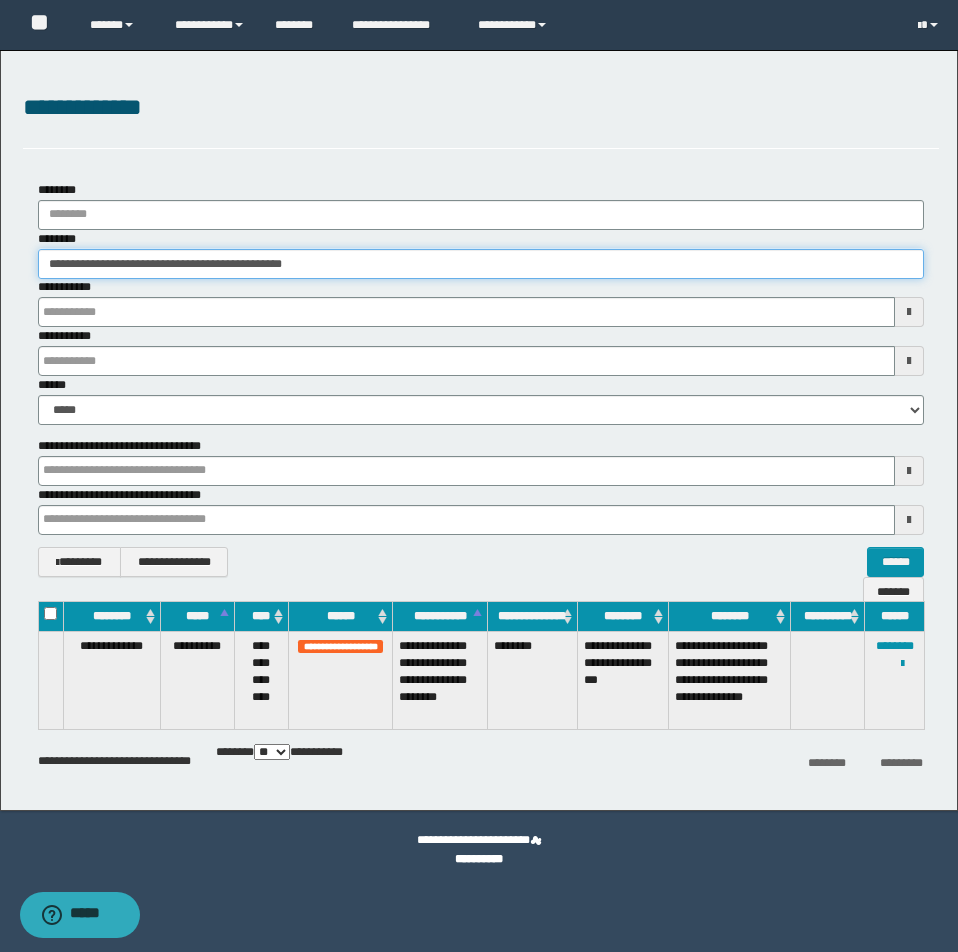 click on "**********" at bounding box center (481, 264) 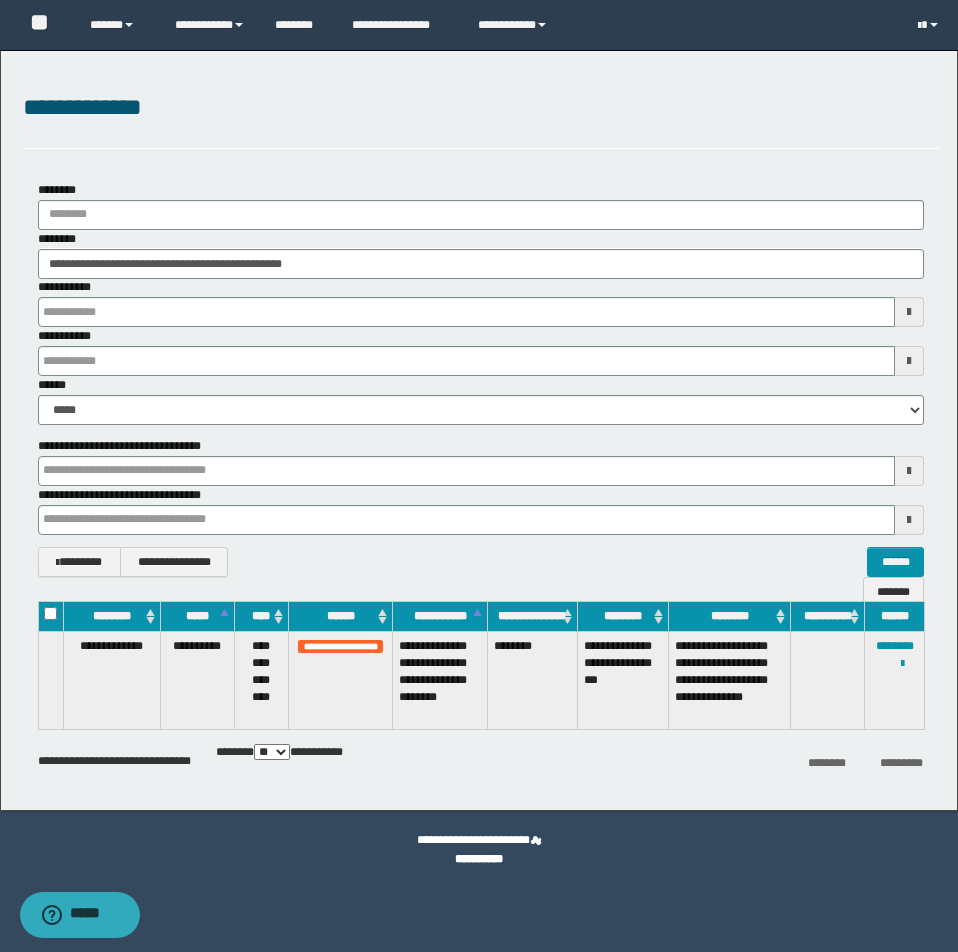type 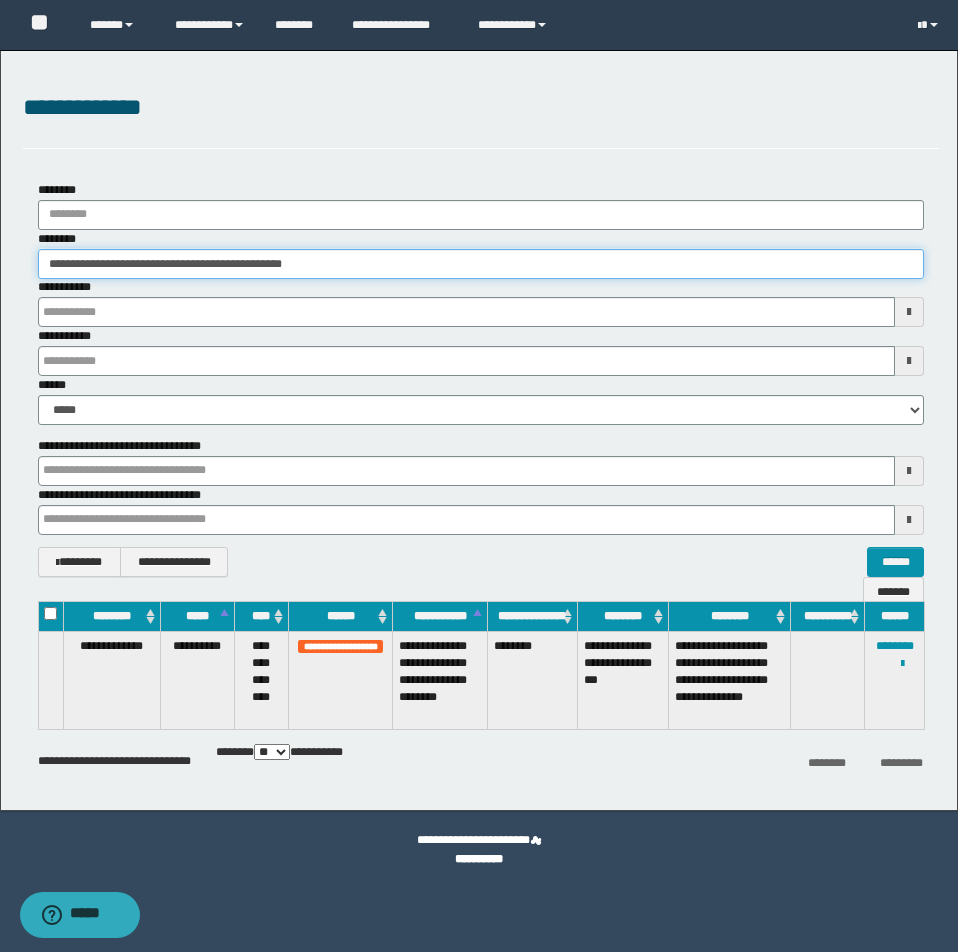 click on "**********" at bounding box center [481, 264] 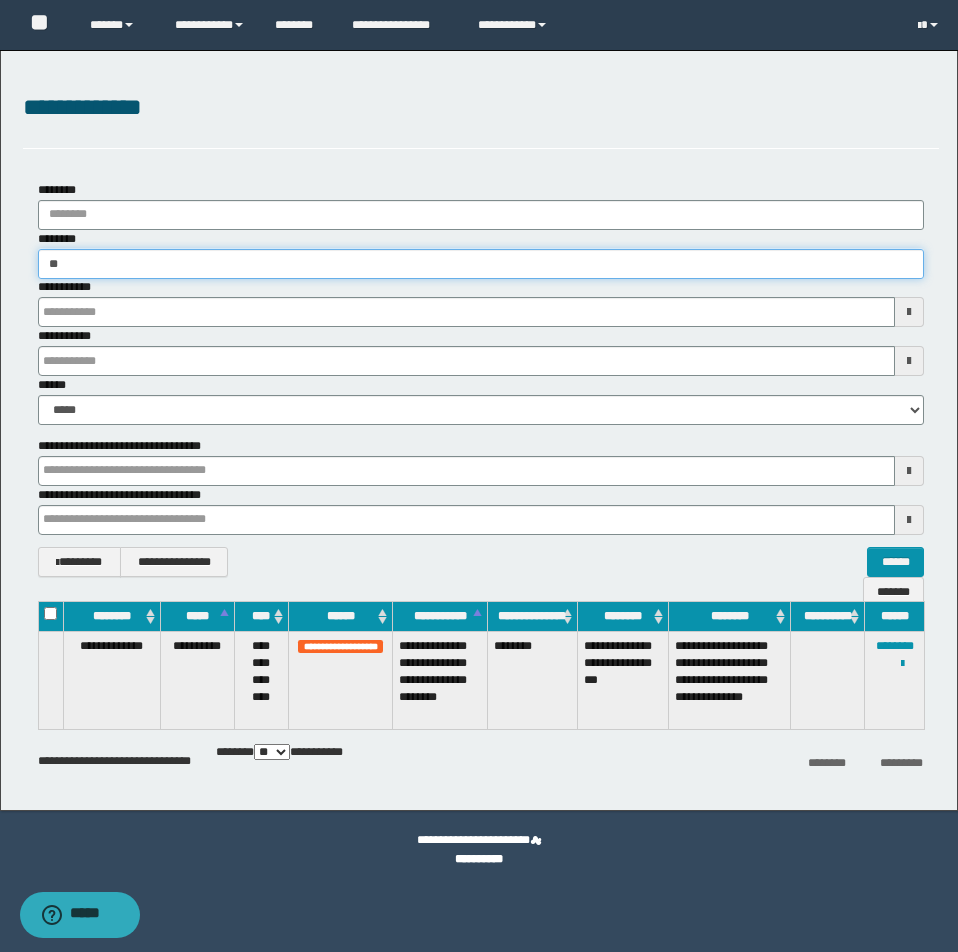 type on "*" 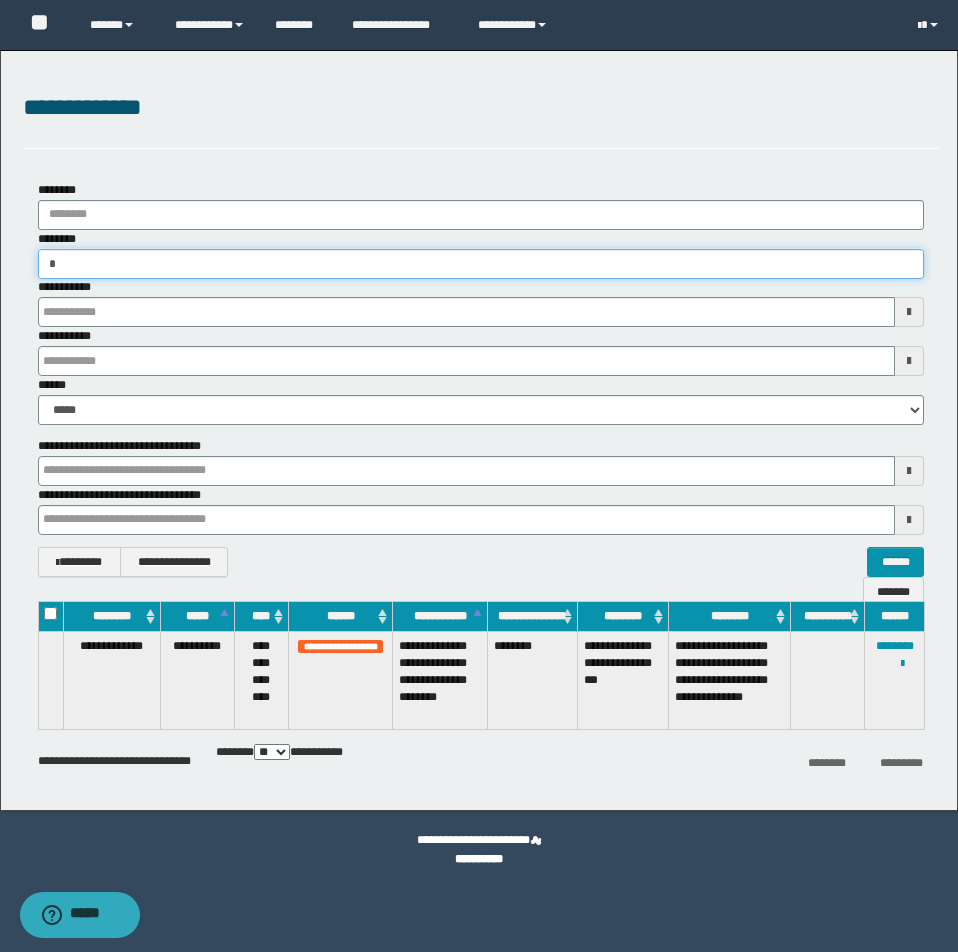 type on "**" 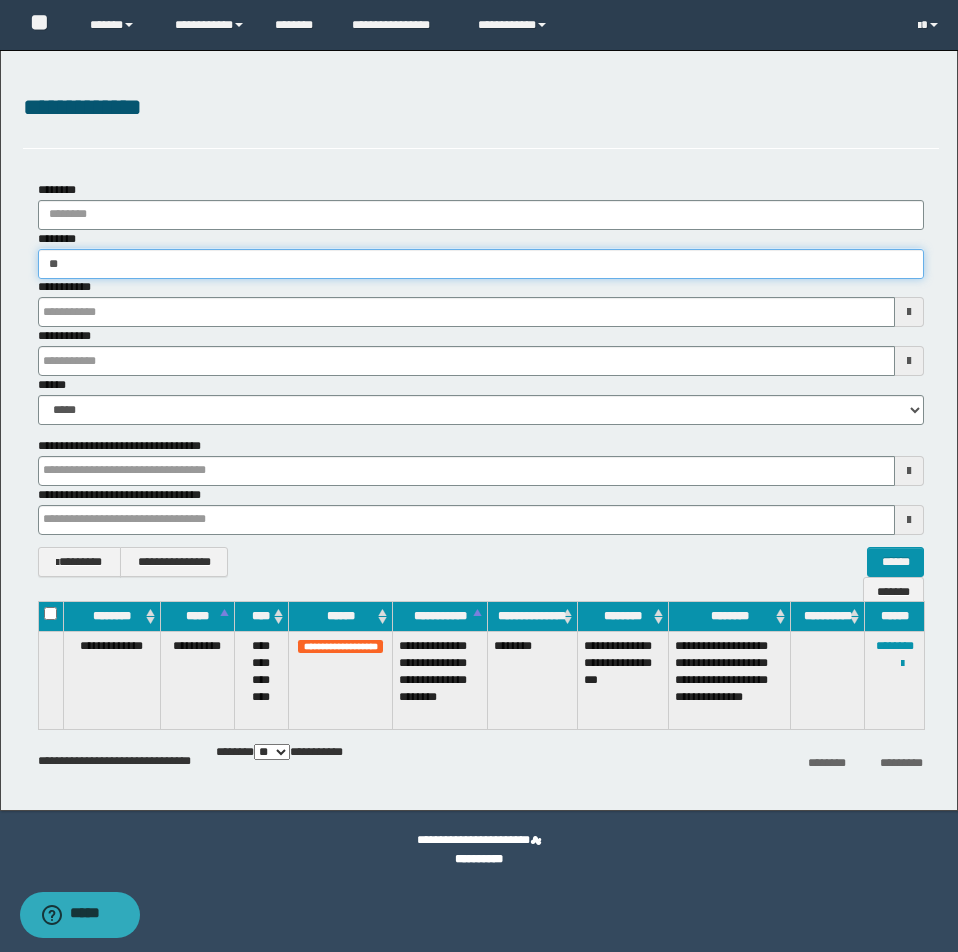 type on "**" 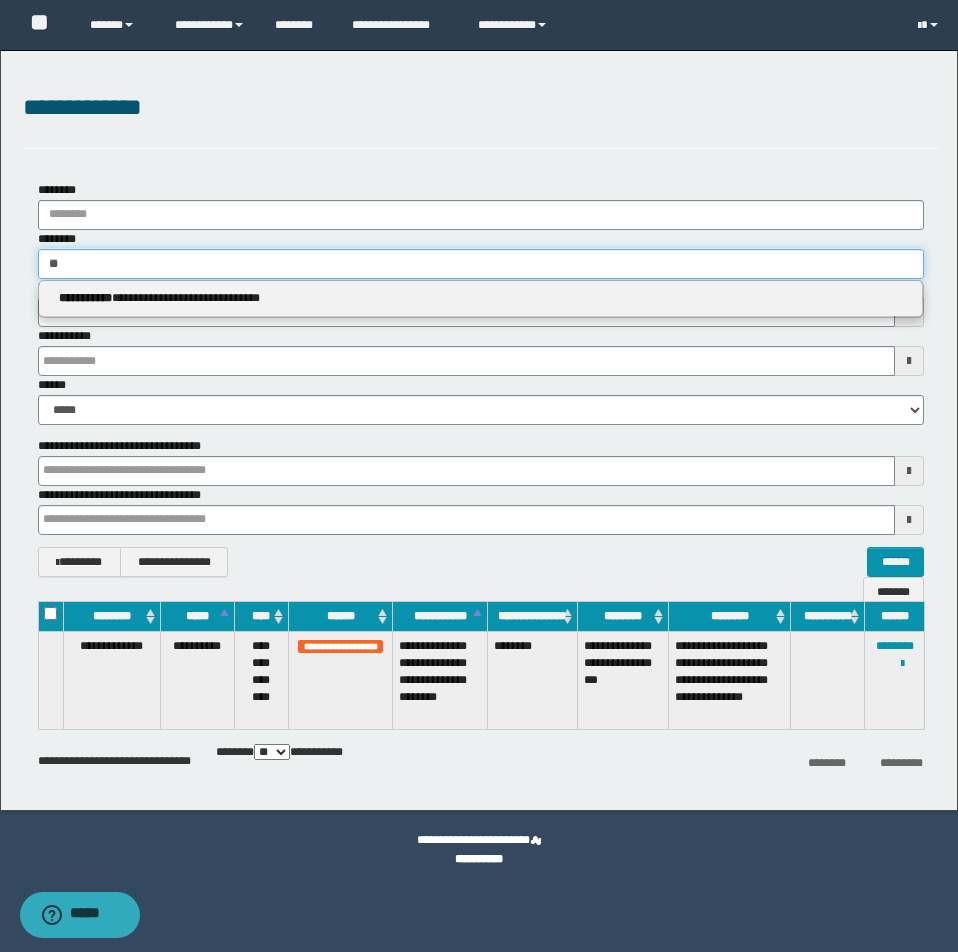 type 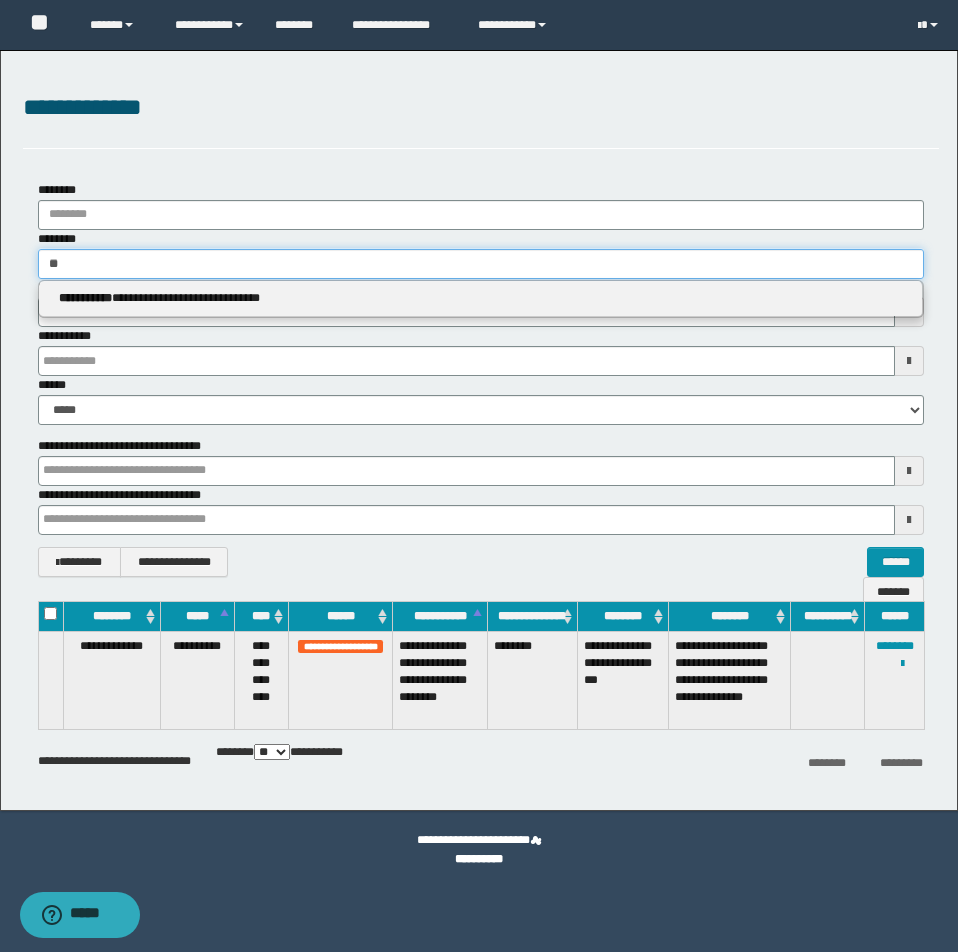 type on "***" 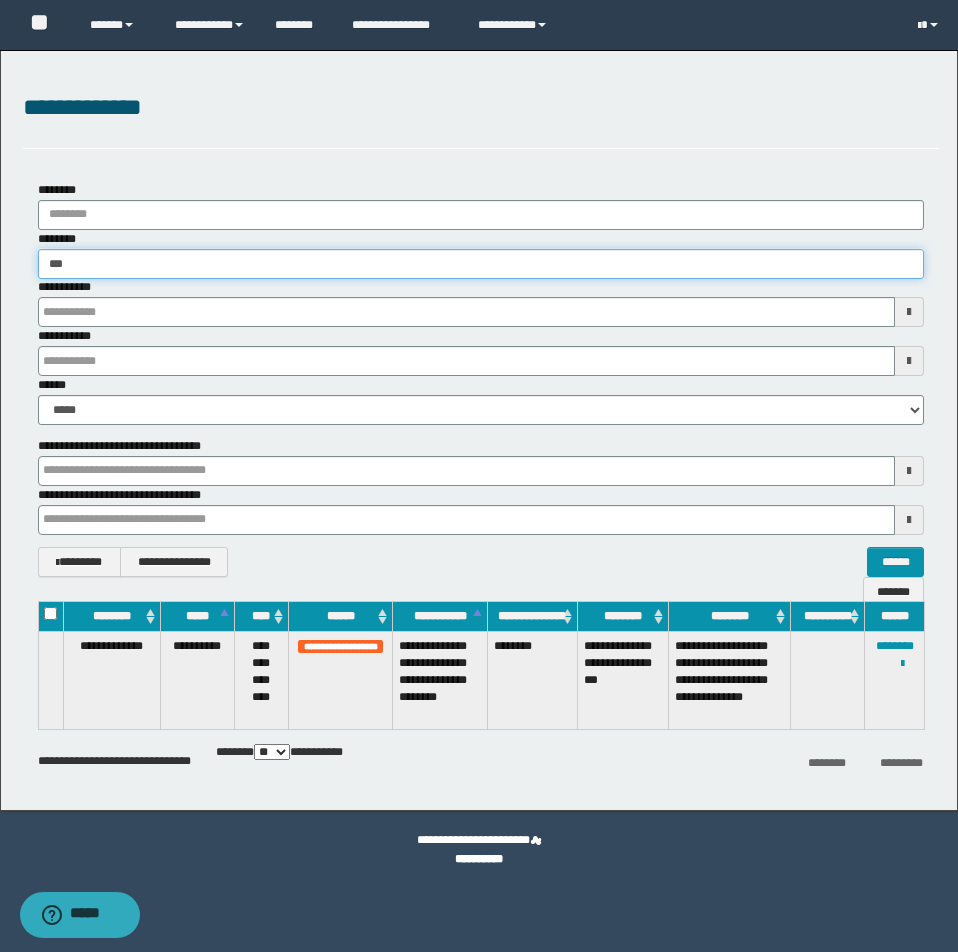 type on "***" 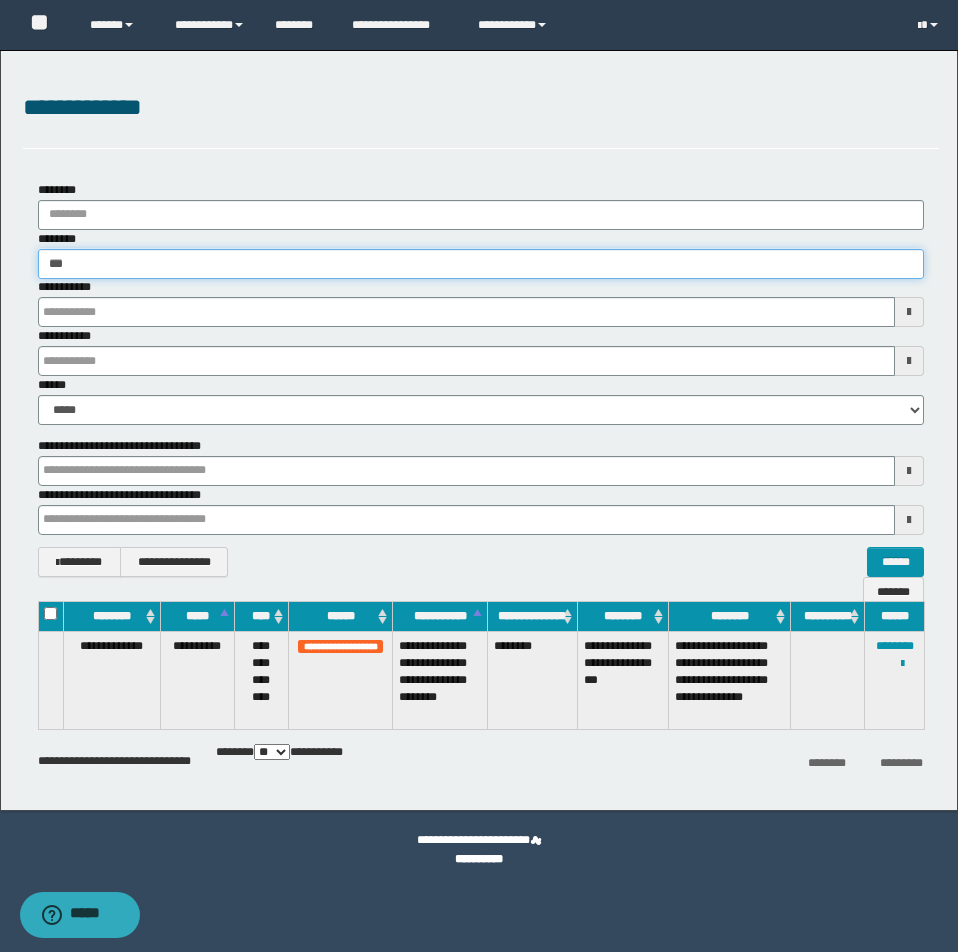 type 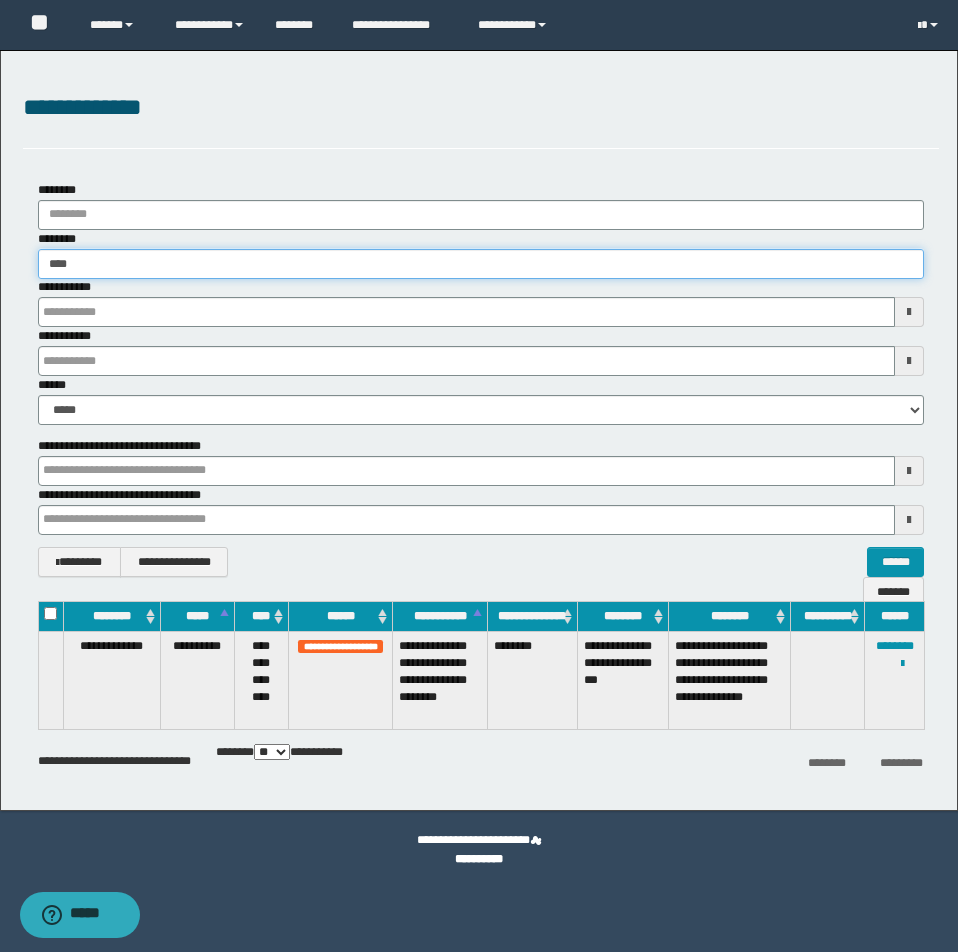 type on "****" 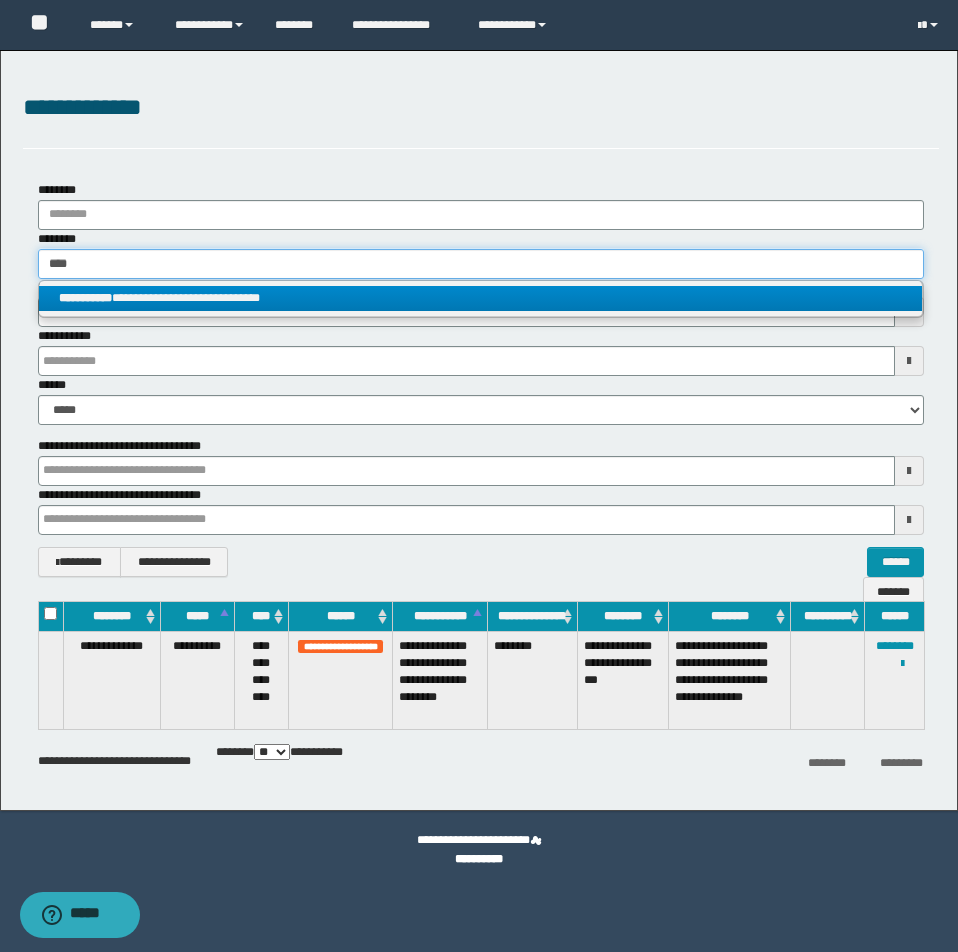 type on "****" 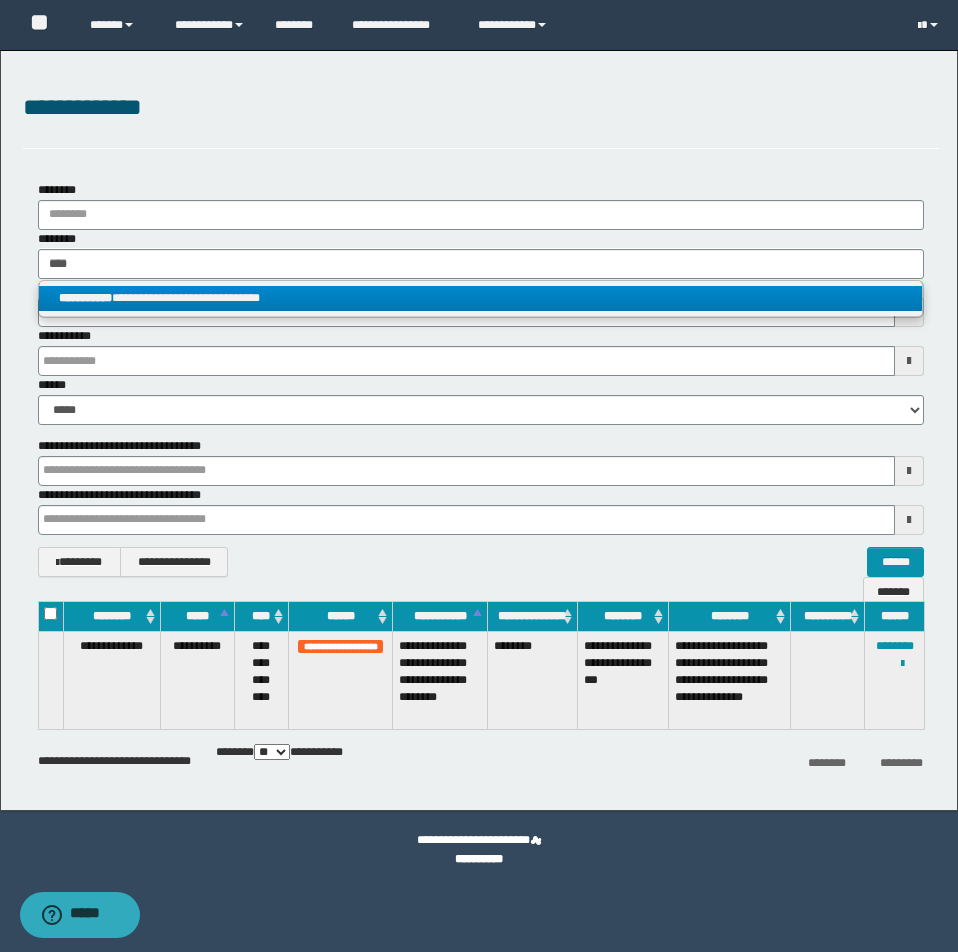 click on "**********" at bounding box center (480, 298) 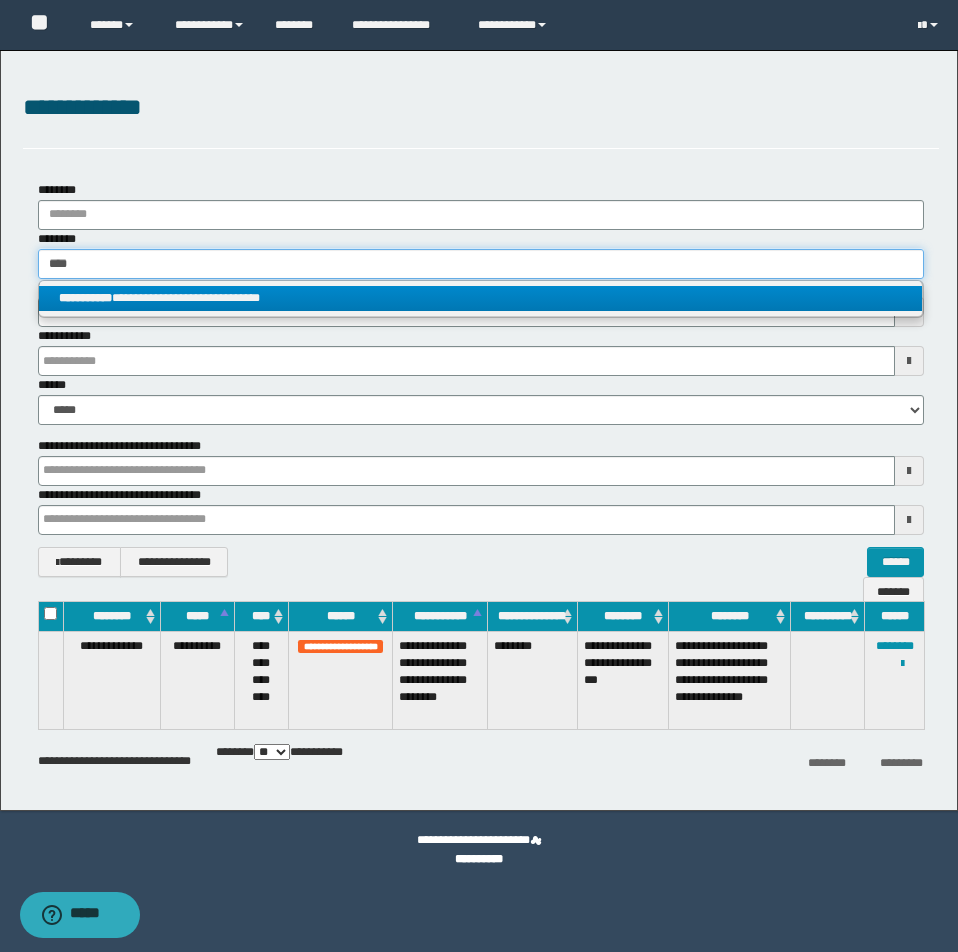 type 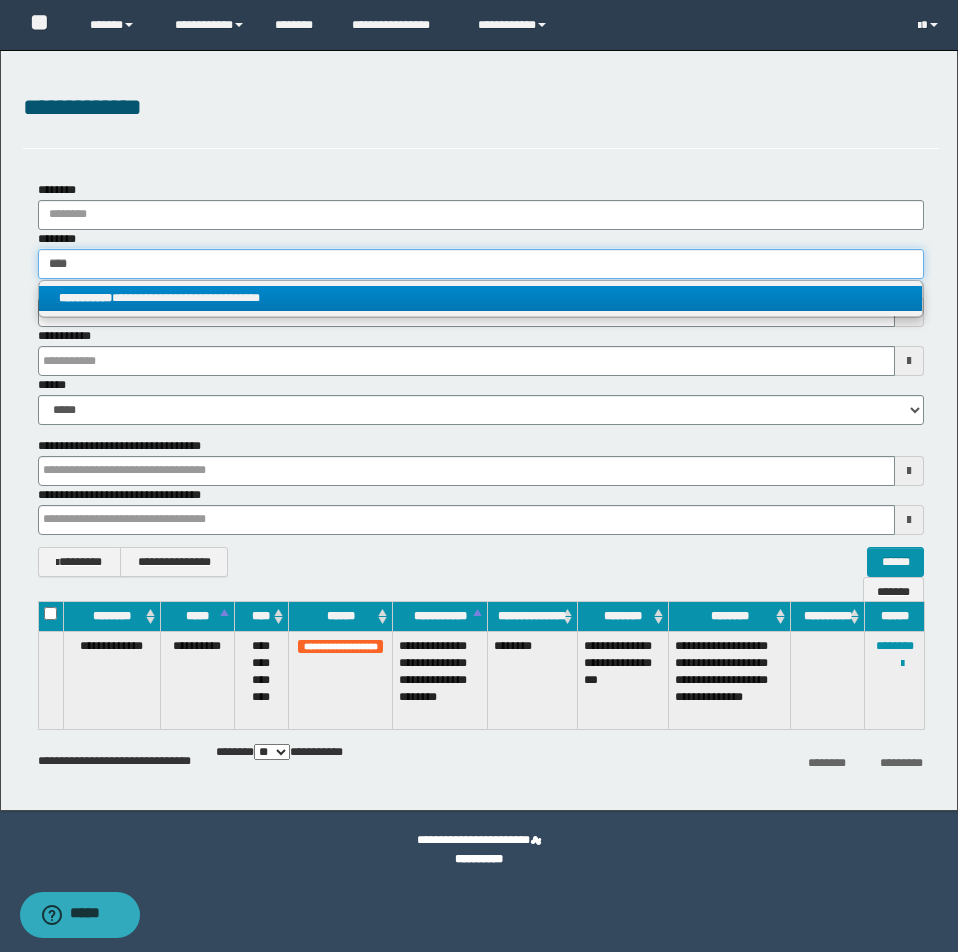type 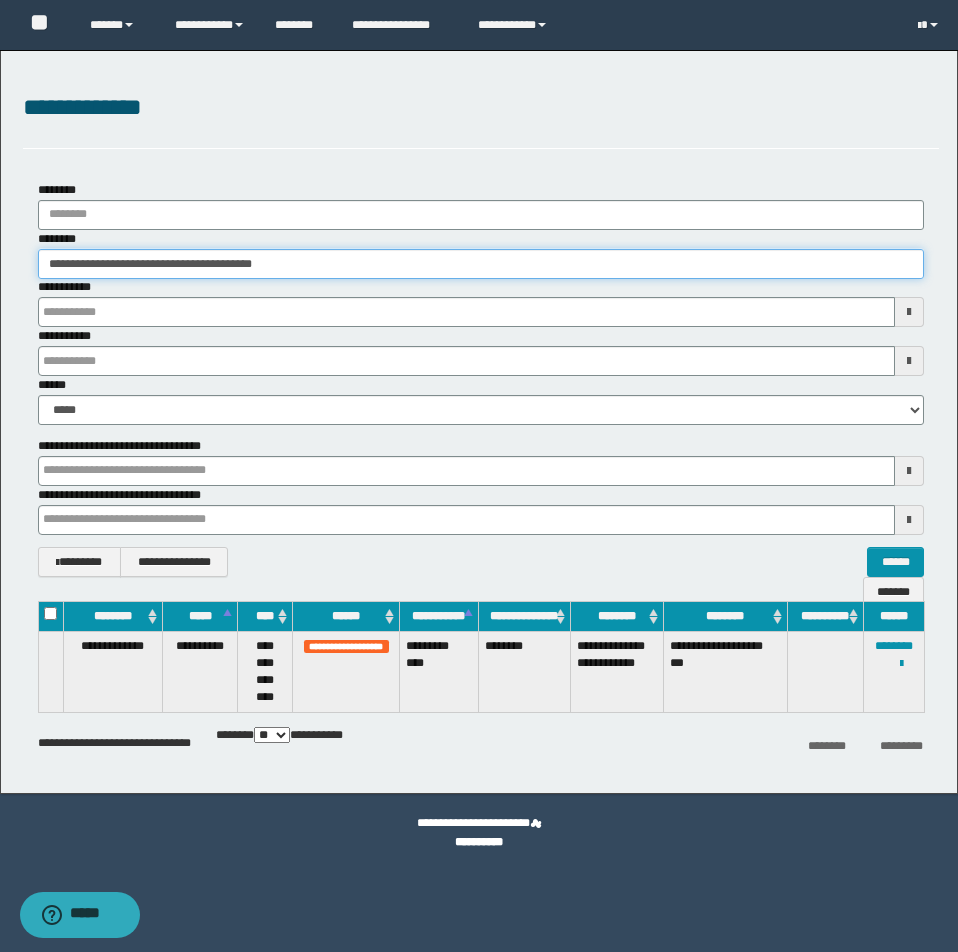 drag, startPoint x: 45, startPoint y: 263, endPoint x: 356, endPoint y: 294, distance: 312.5412 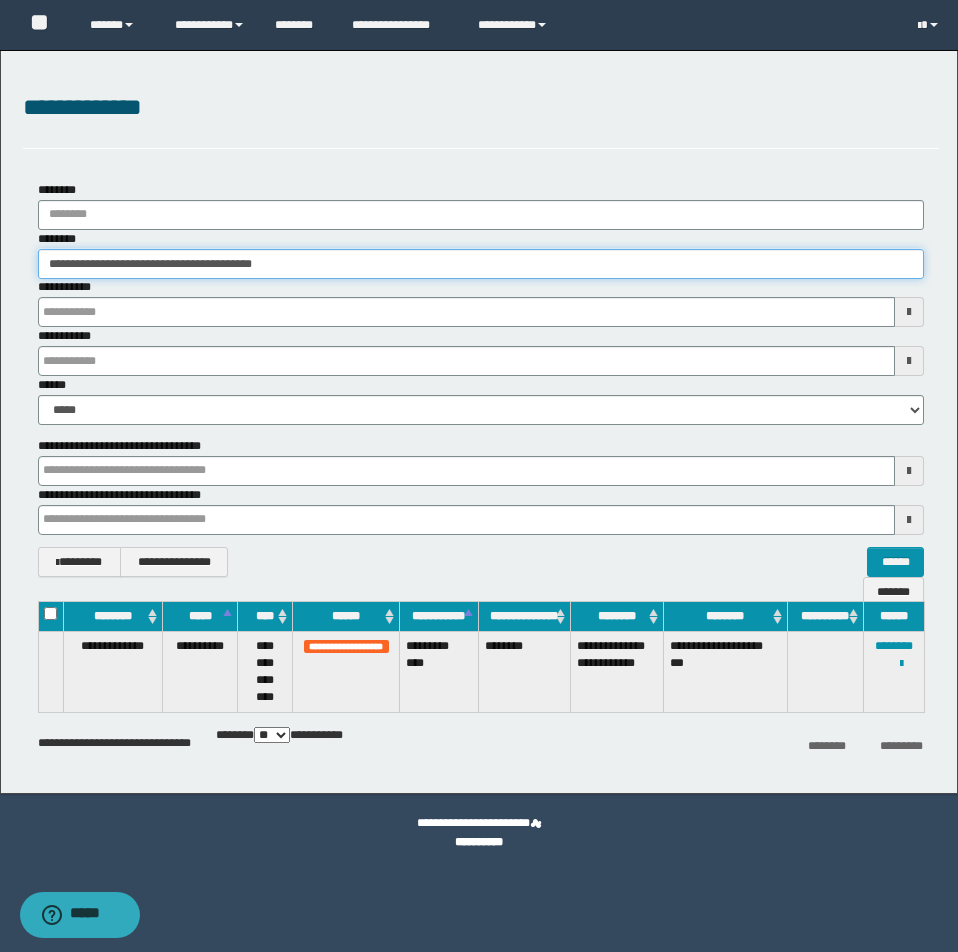 type 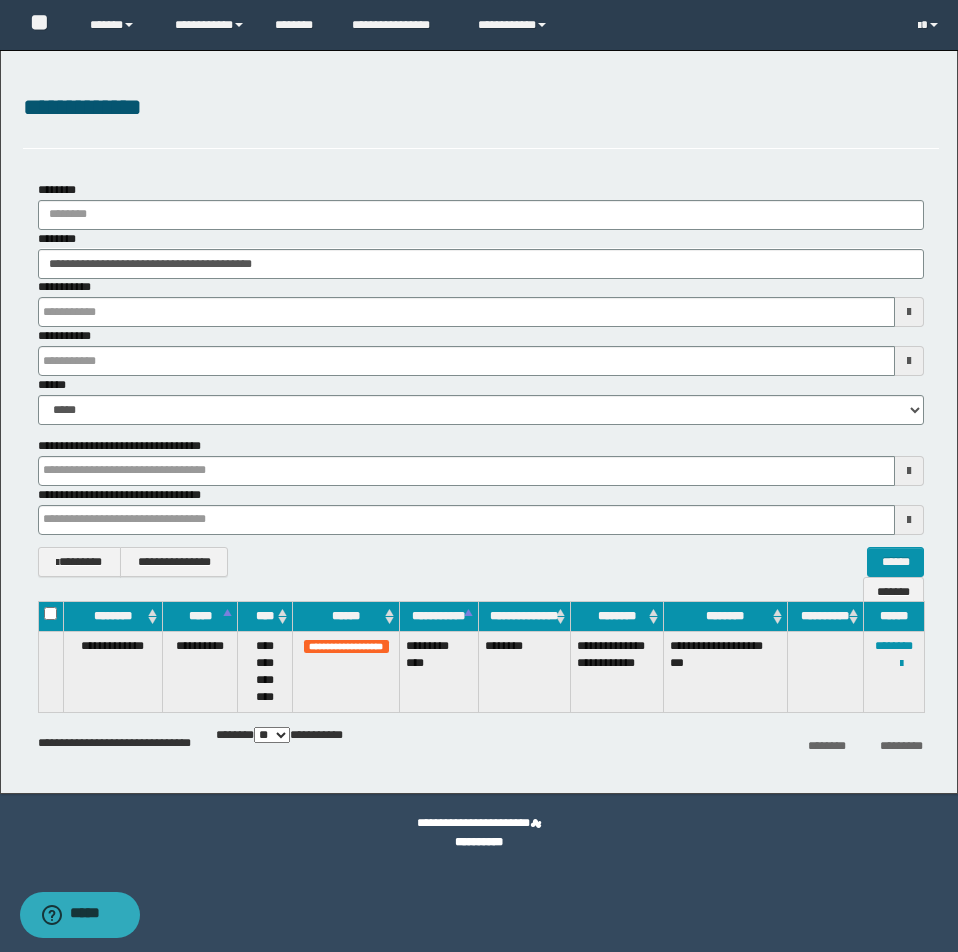 type 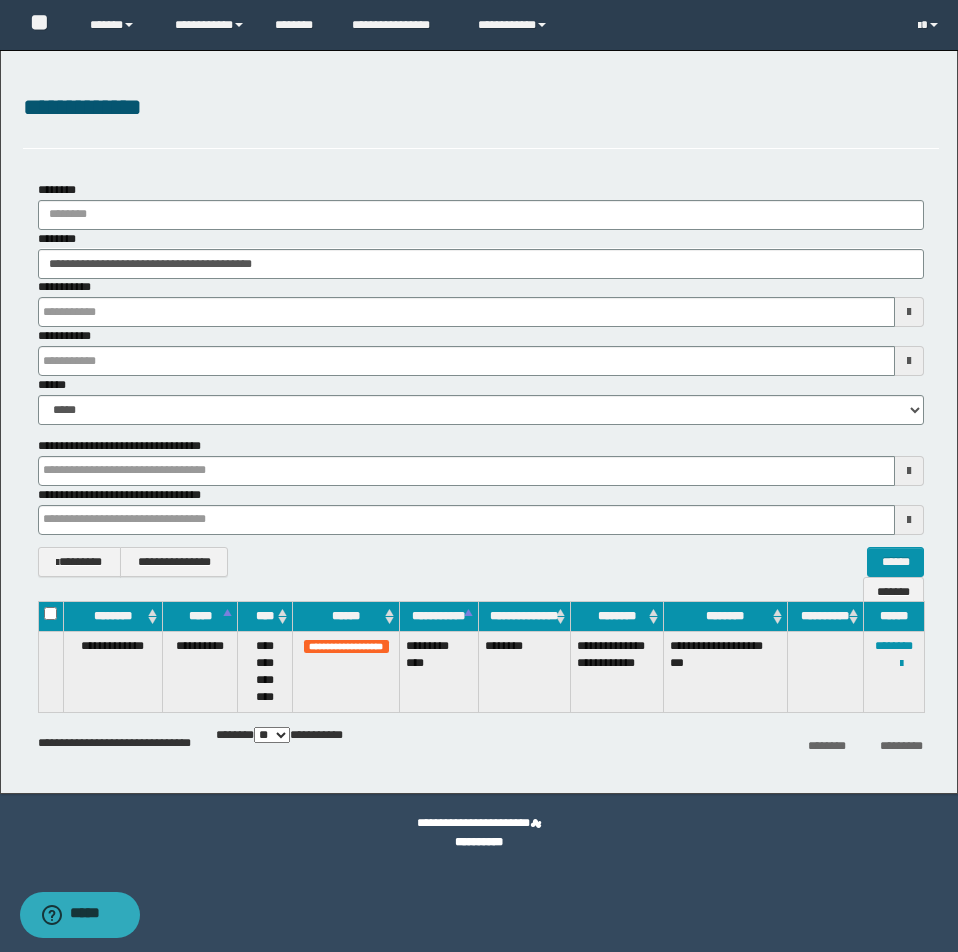 type 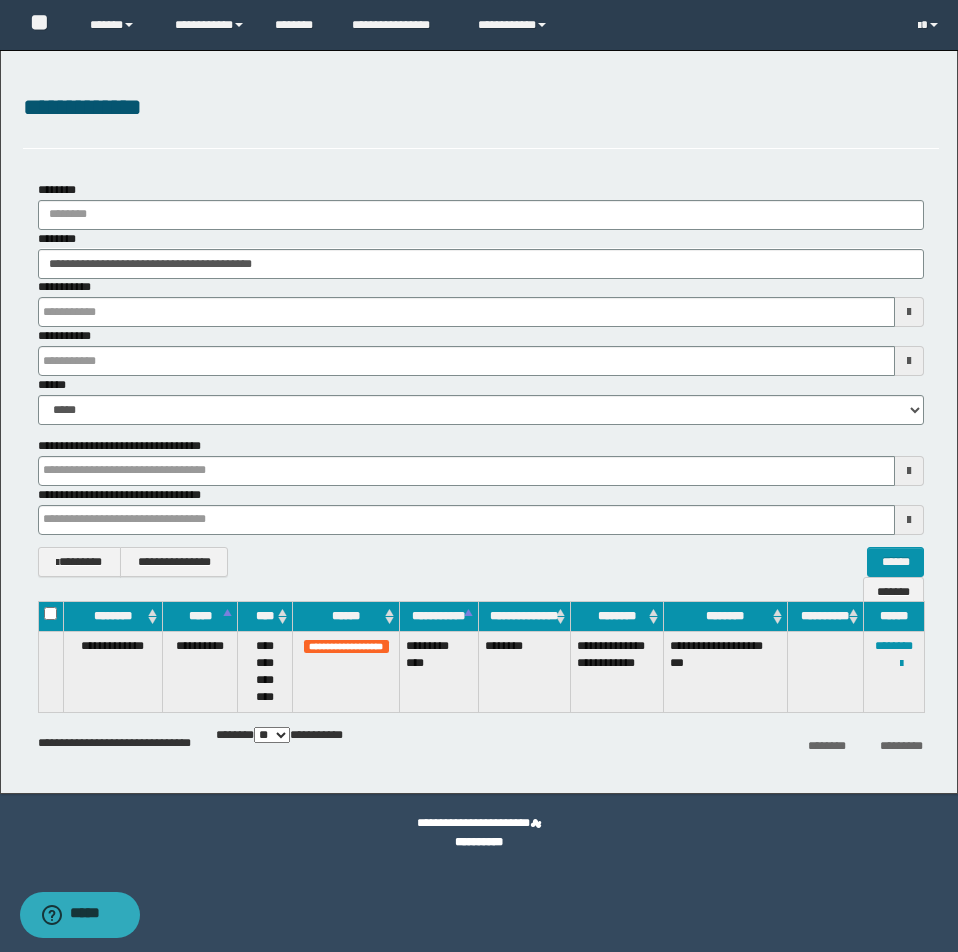 type 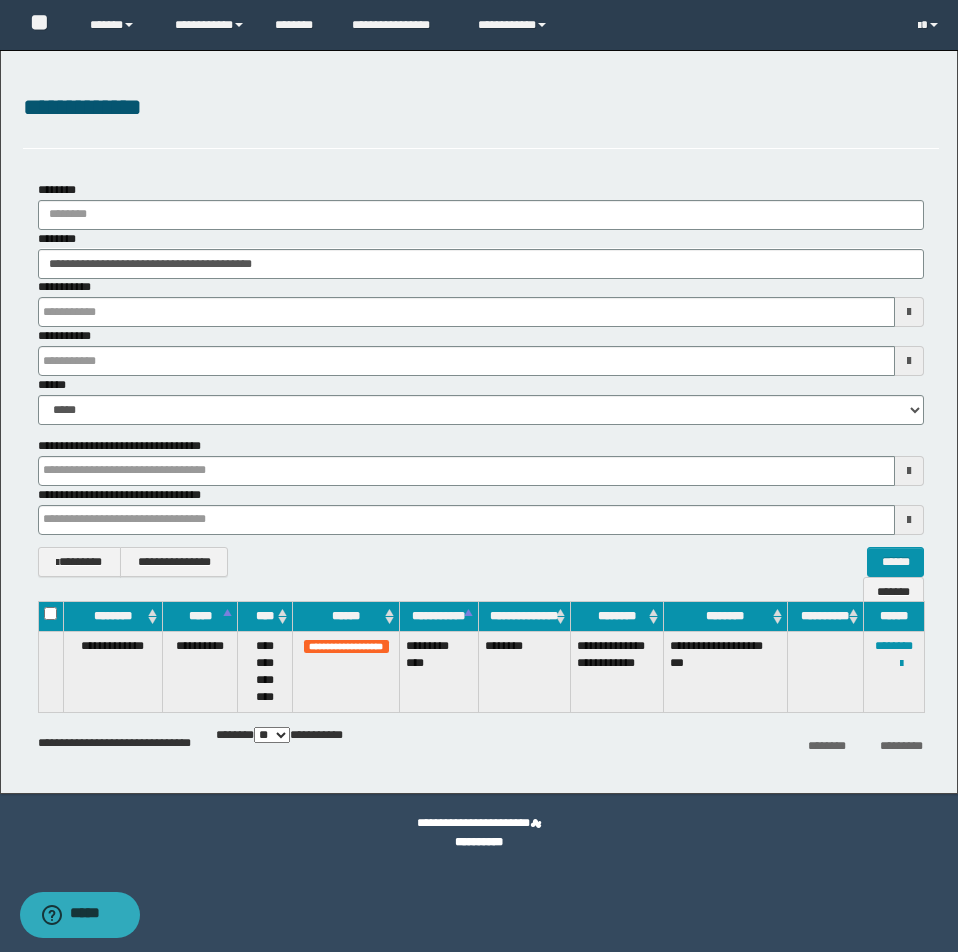 click at bounding box center [0, 0] 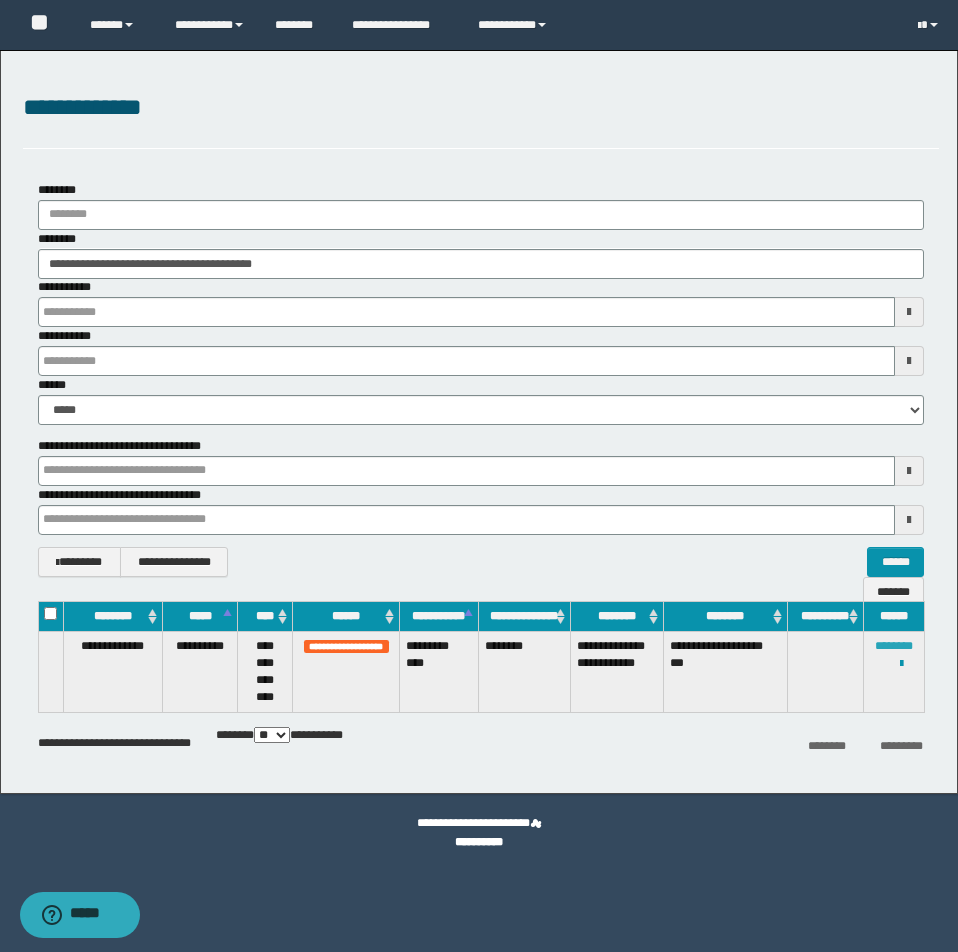 click on "********" at bounding box center (894, 646) 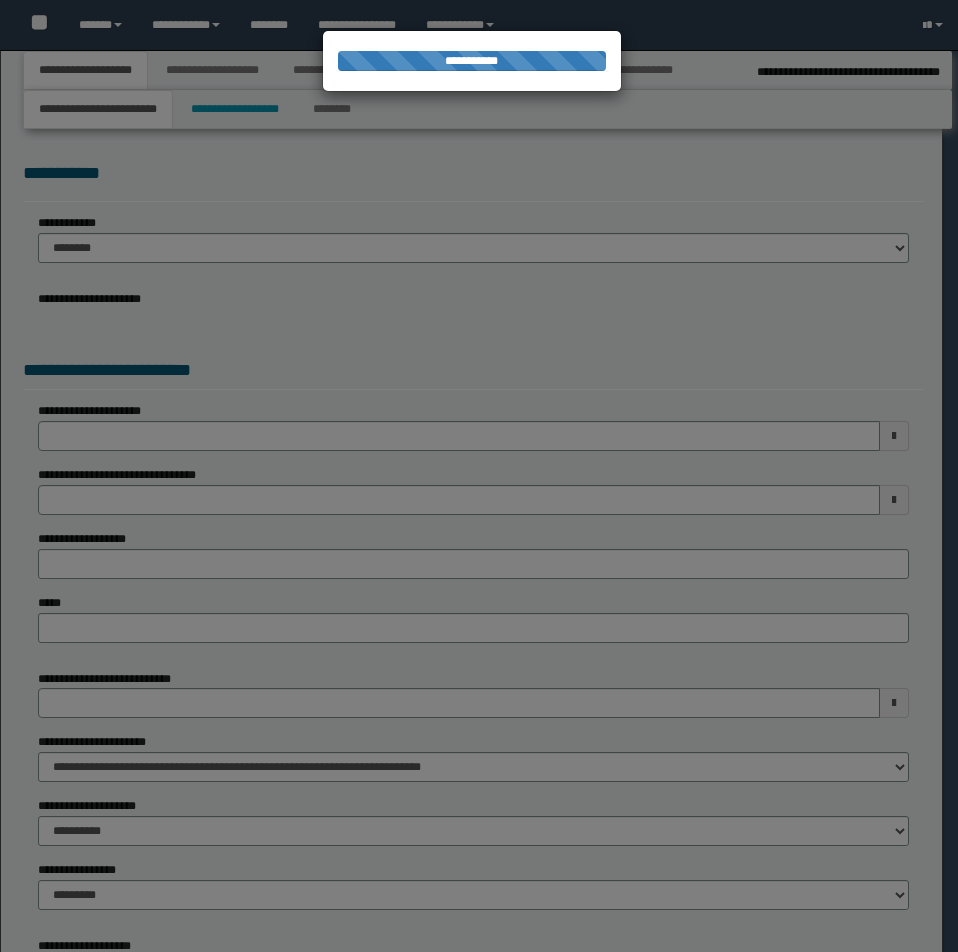 scroll, scrollTop: 0, scrollLeft: 0, axis: both 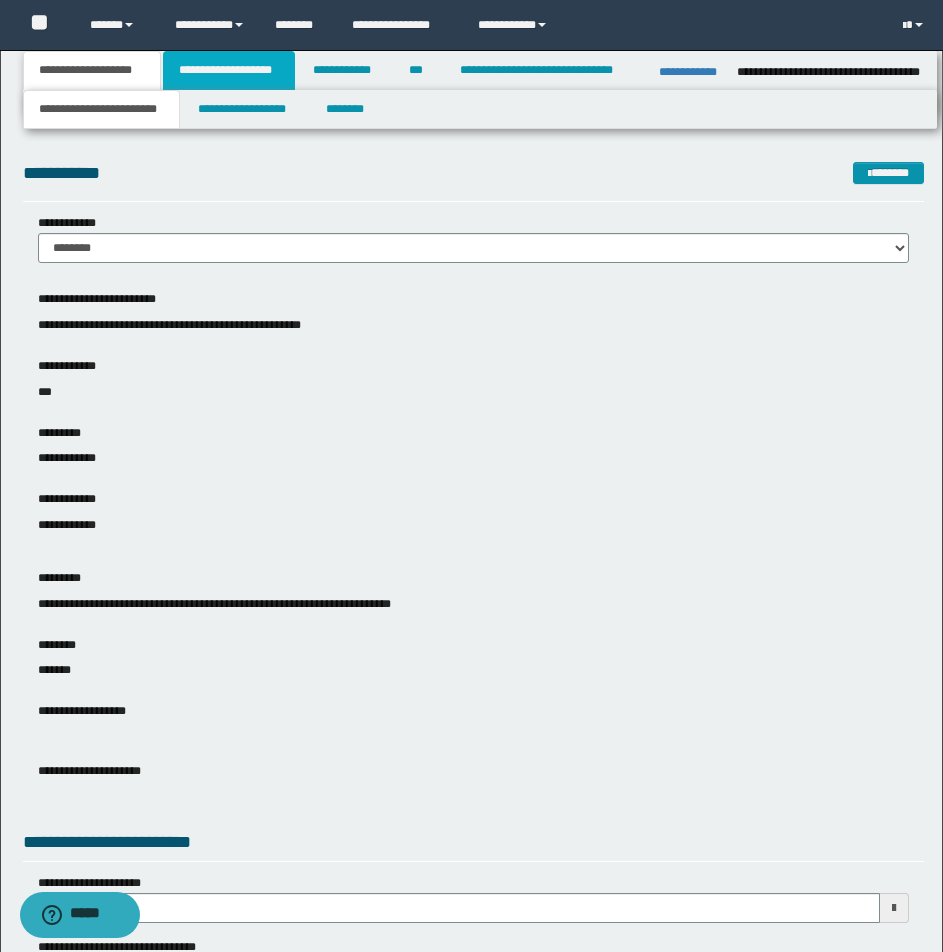 click on "**********" at bounding box center [229, 70] 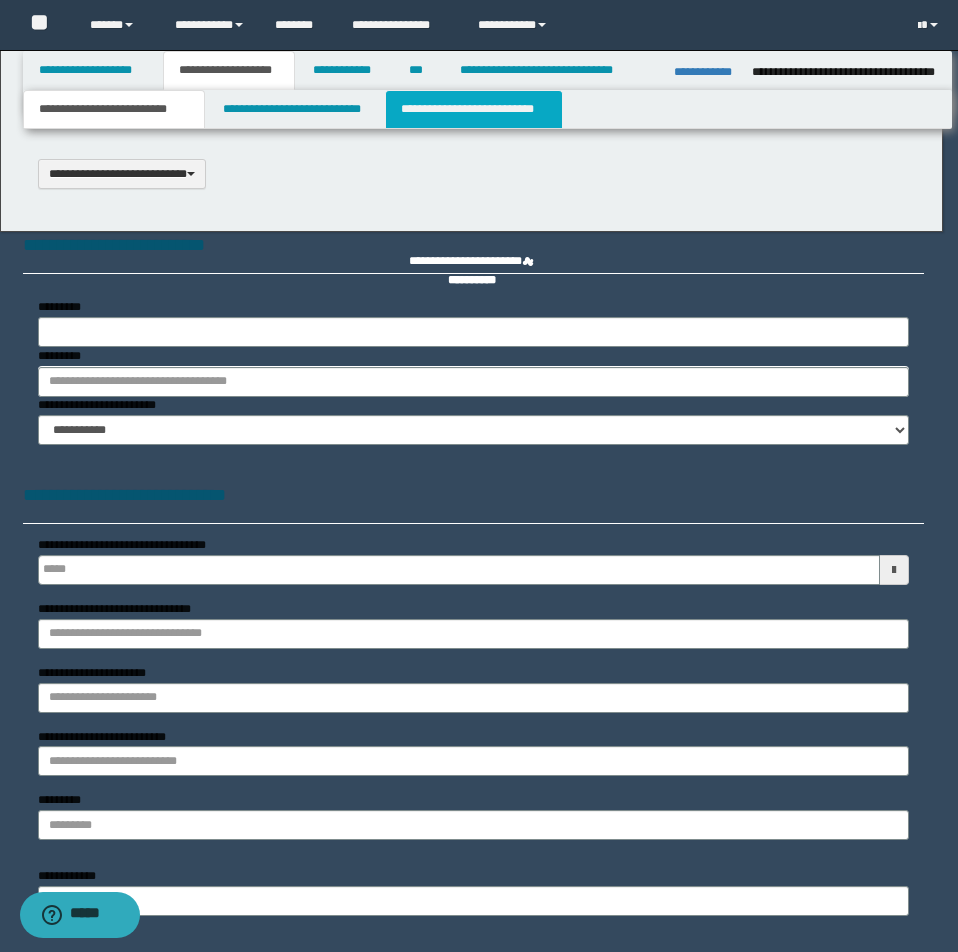 type 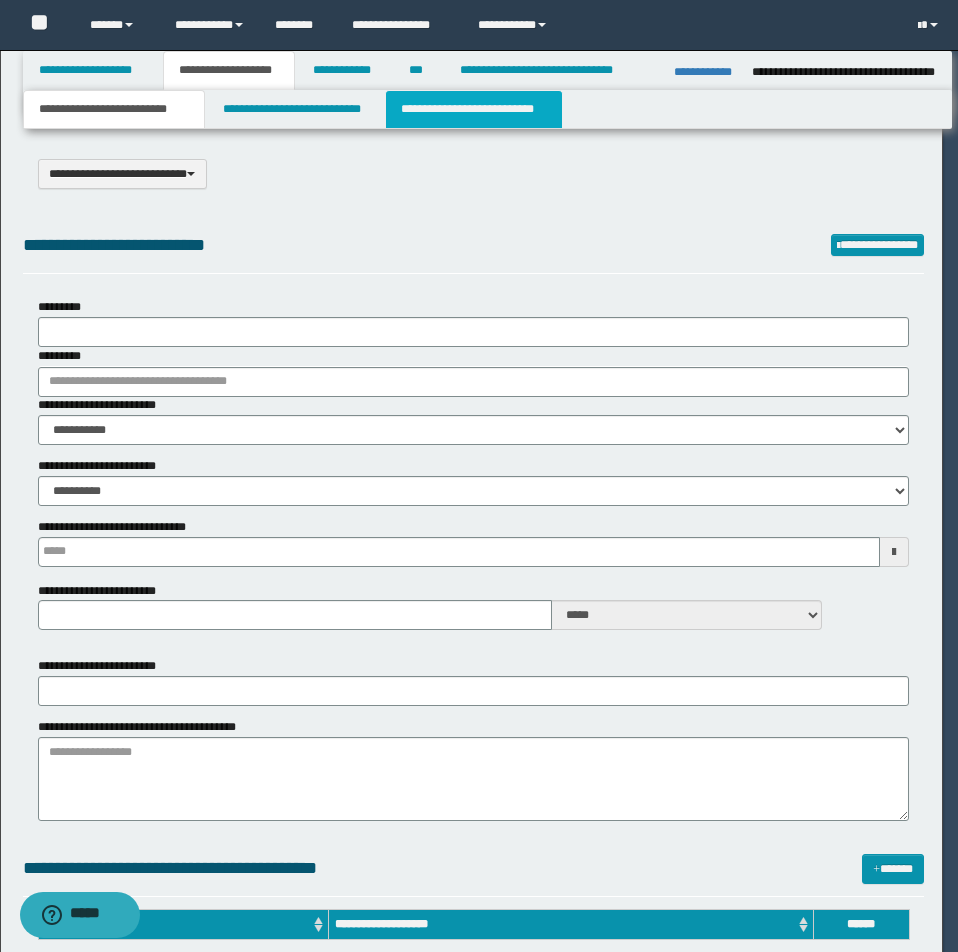 select on "*" 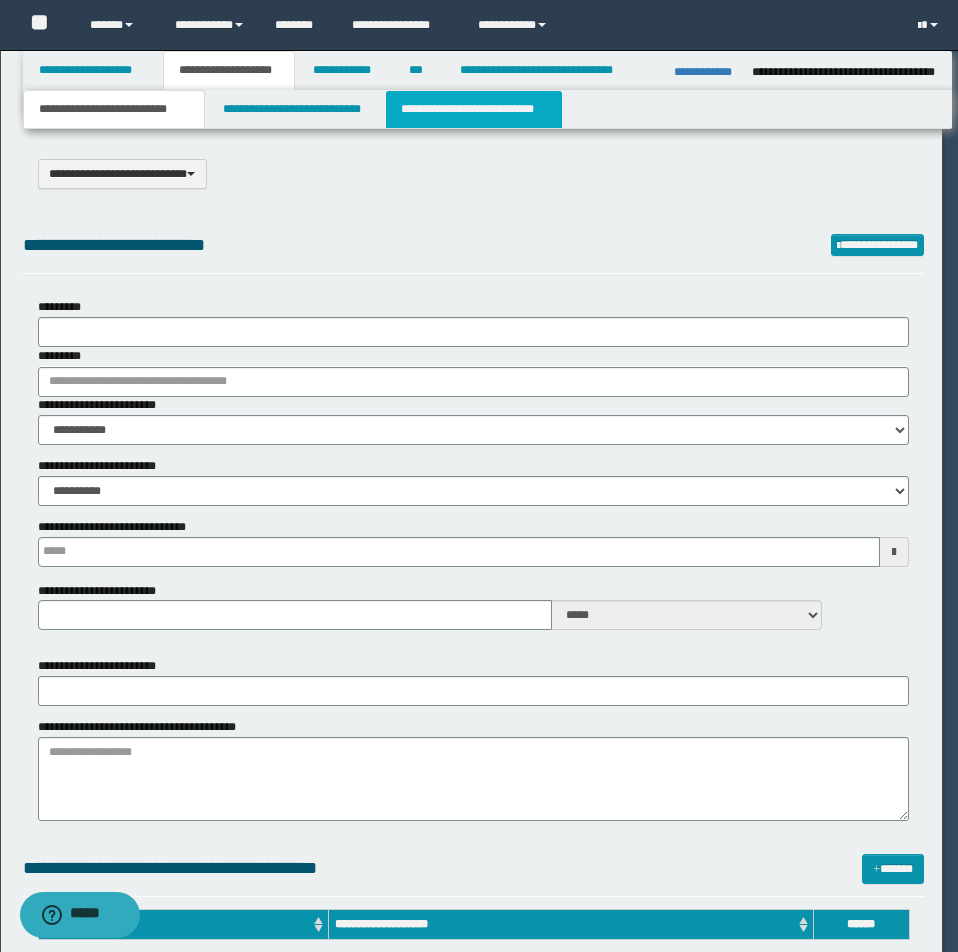 type 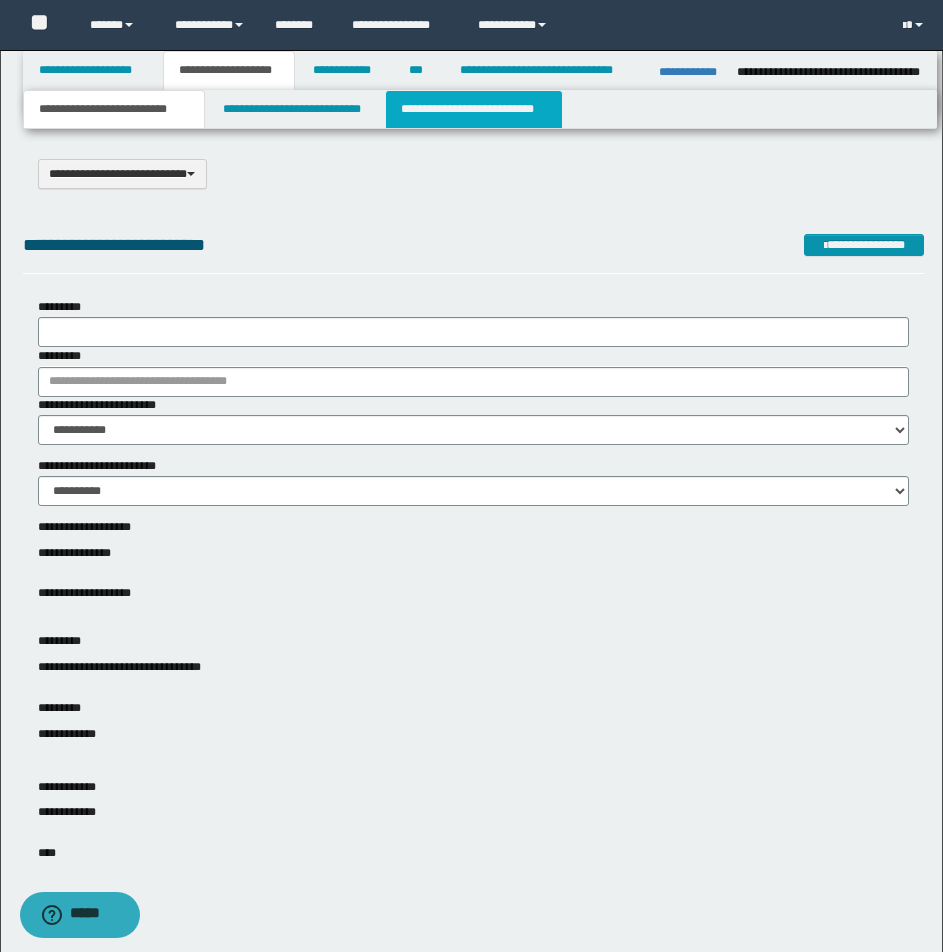 scroll, scrollTop: 0, scrollLeft: 0, axis: both 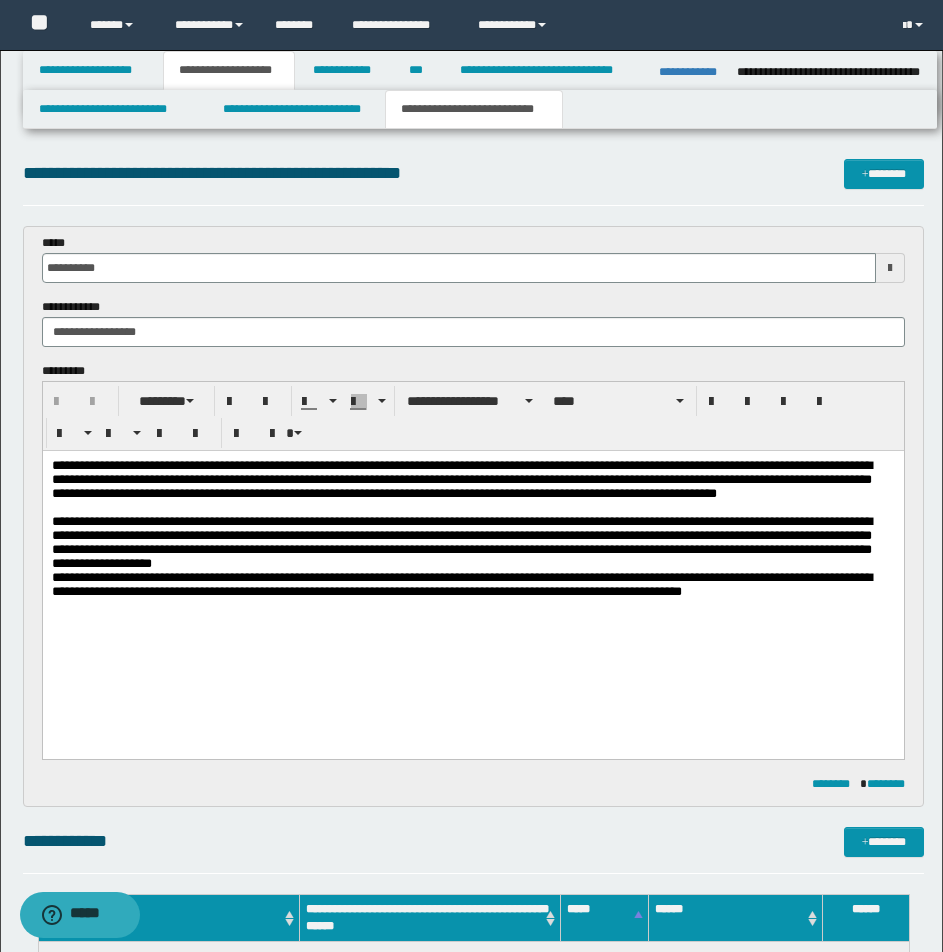 click on "**********" at bounding box center (461, 479) 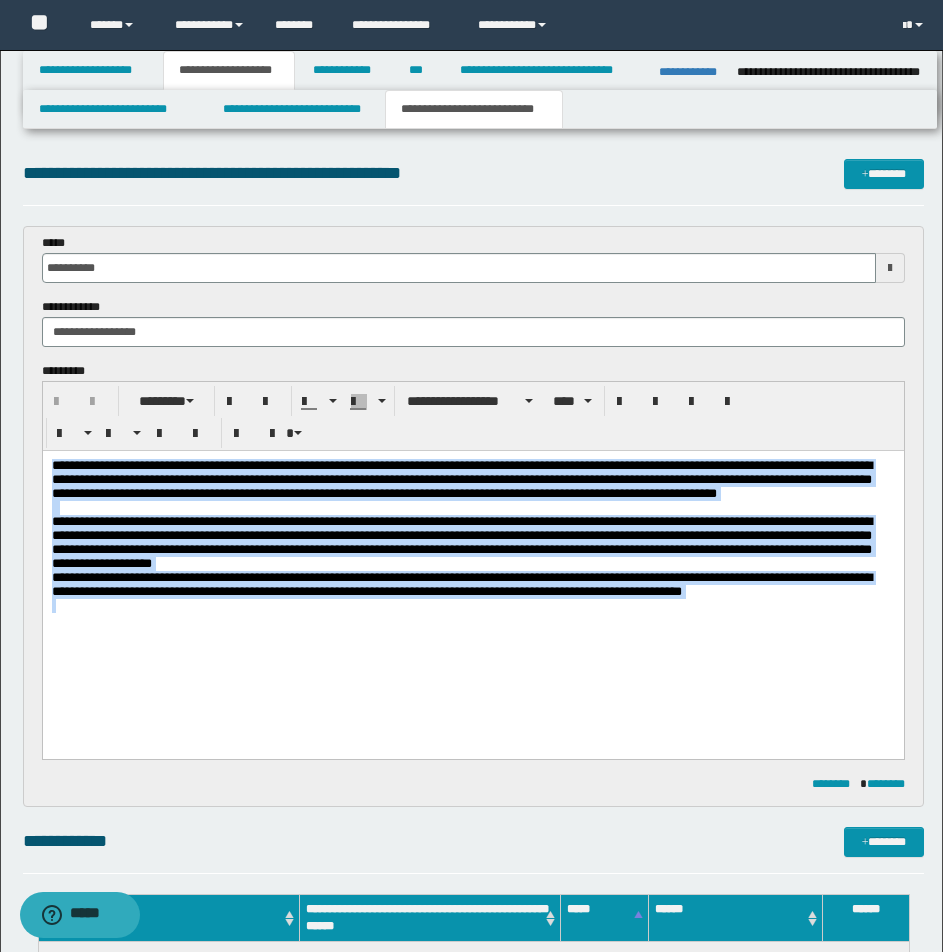 drag, startPoint x: 52, startPoint y: 462, endPoint x: 899, endPoint y: 638, distance: 865.09247 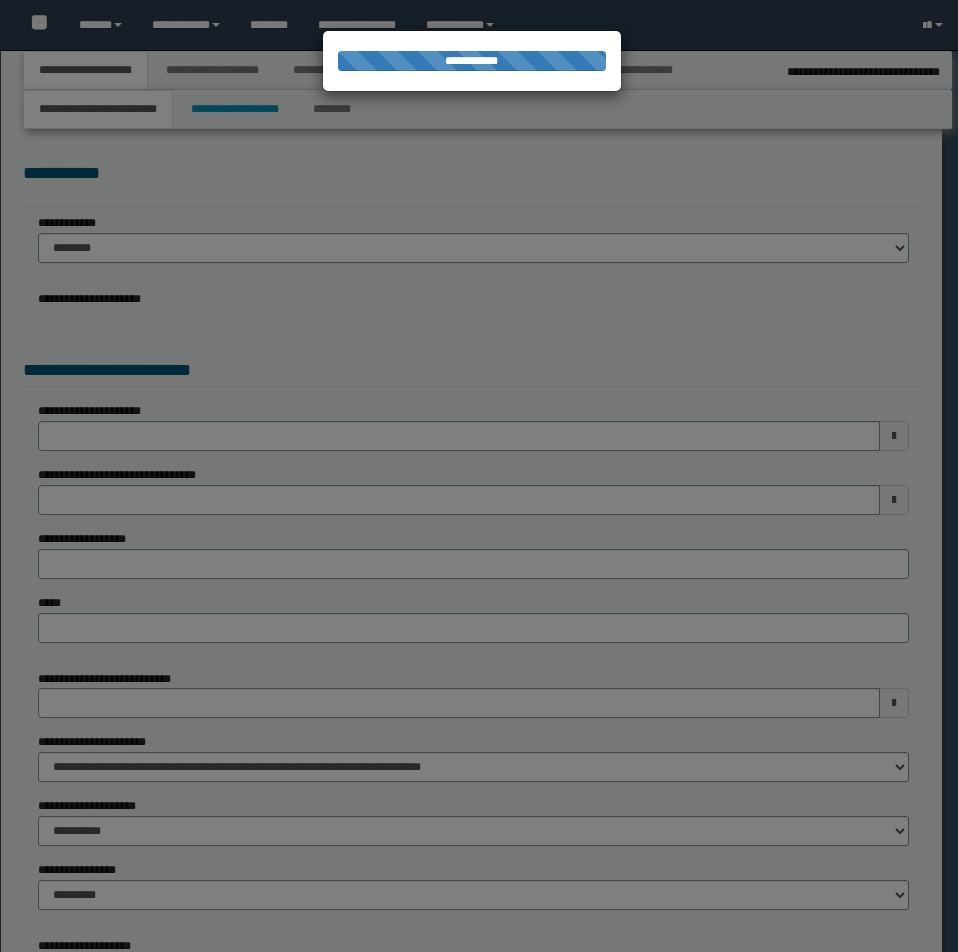 select on "*" 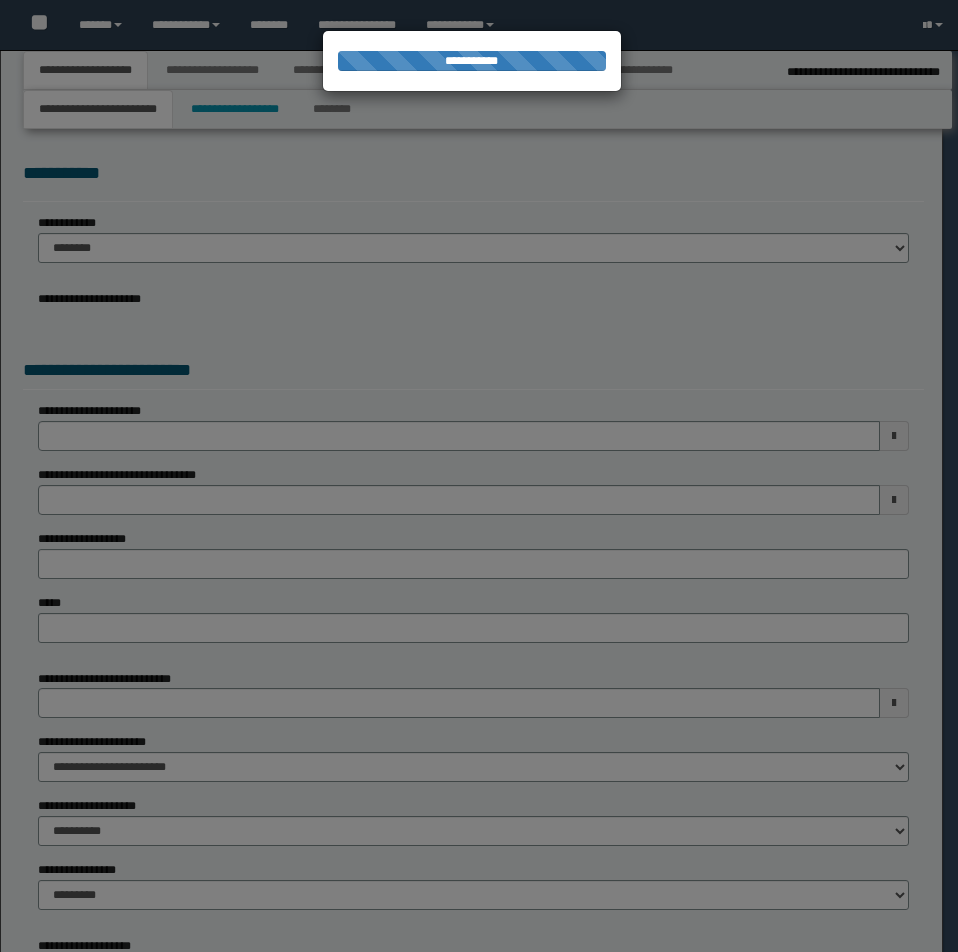 select on "*" 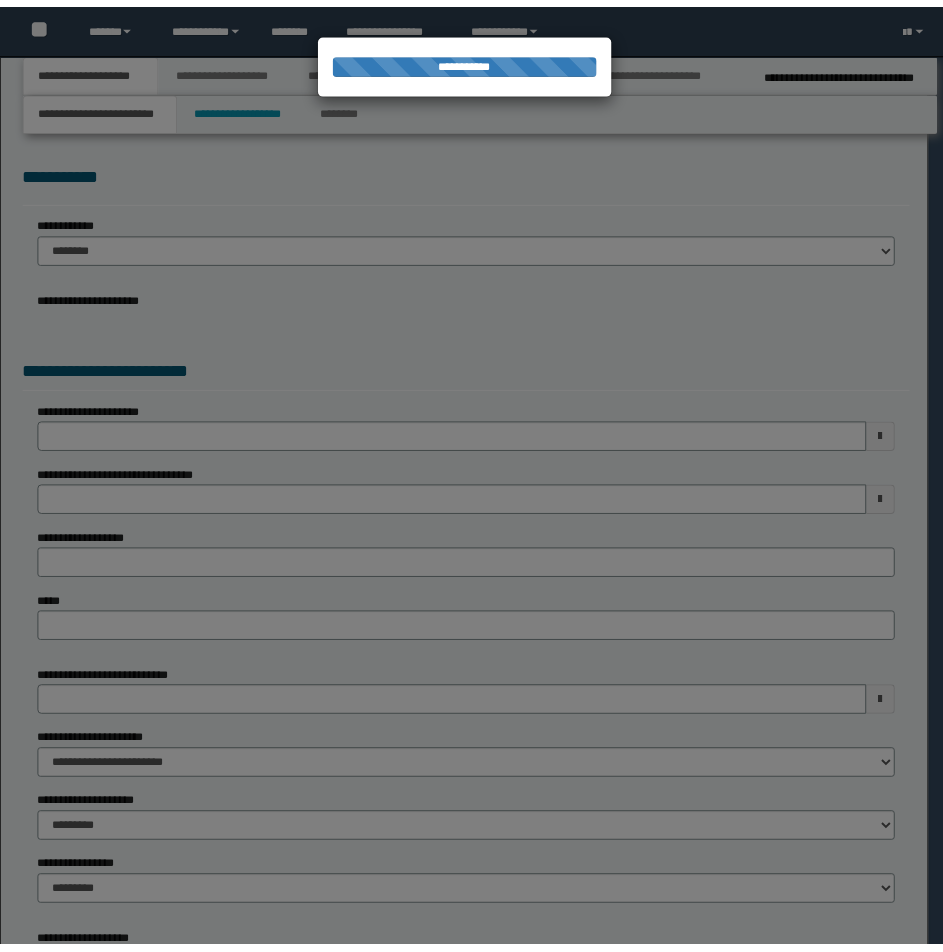 scroll, scrollTop: 0, scrollLeft: 0, axis: both 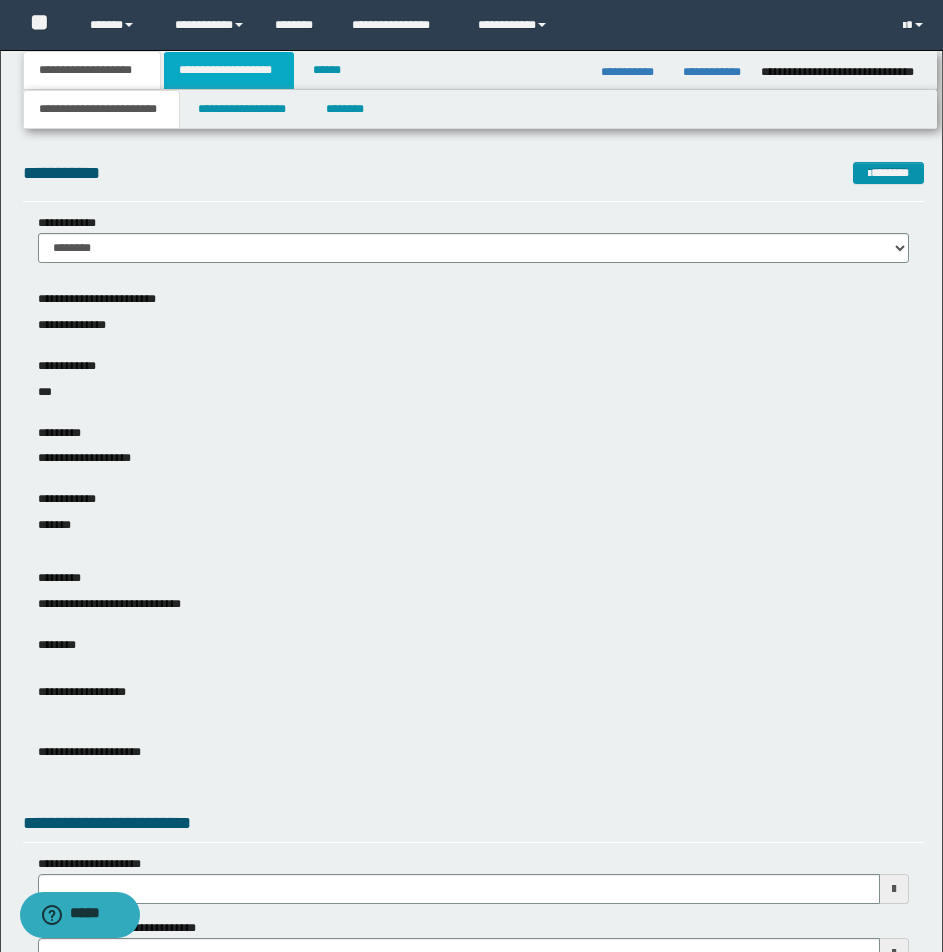 click on "**********" at bounding box center (229, 70) 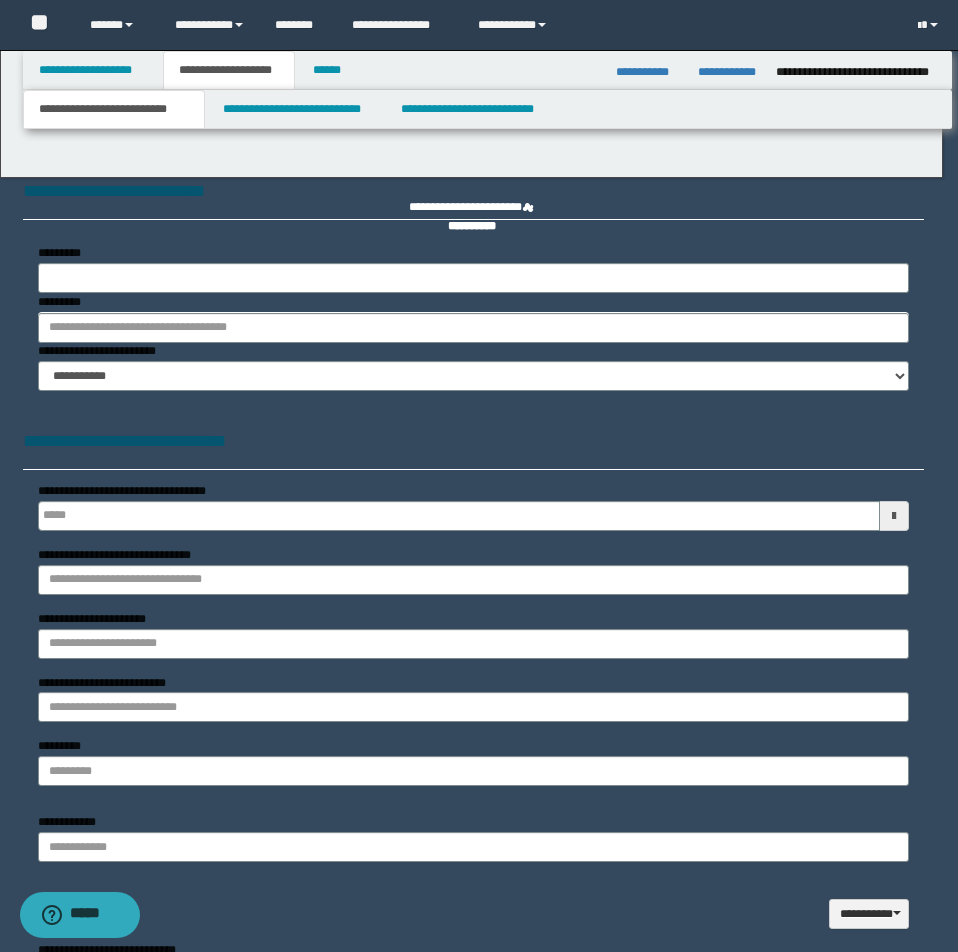 type 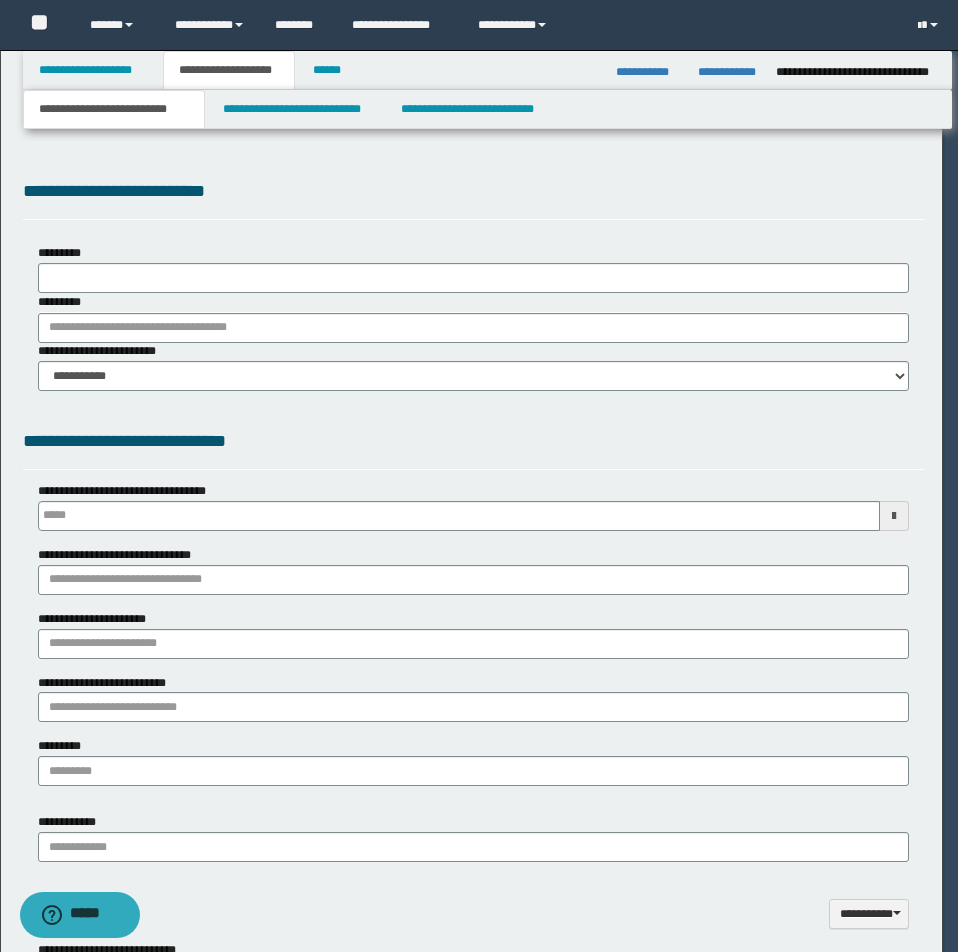 select on "*" 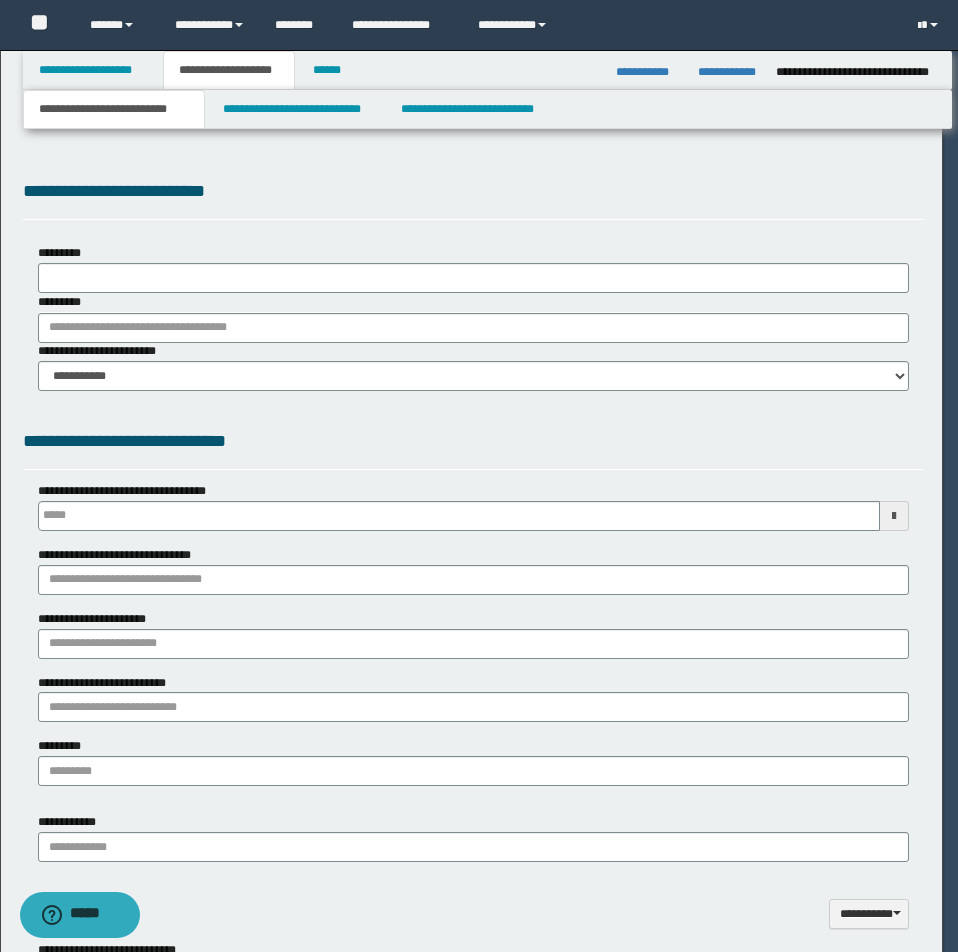select on "*" 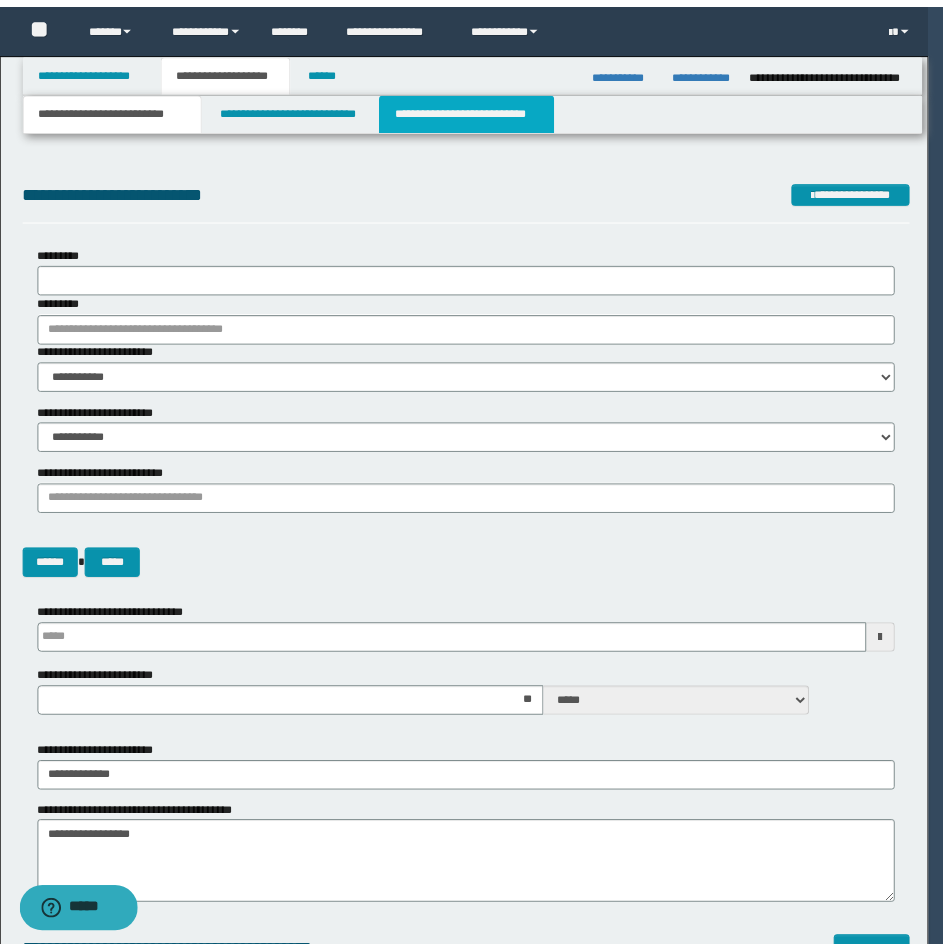 scroll, scrollTop: 0, scrollLeft: 0, axis: both 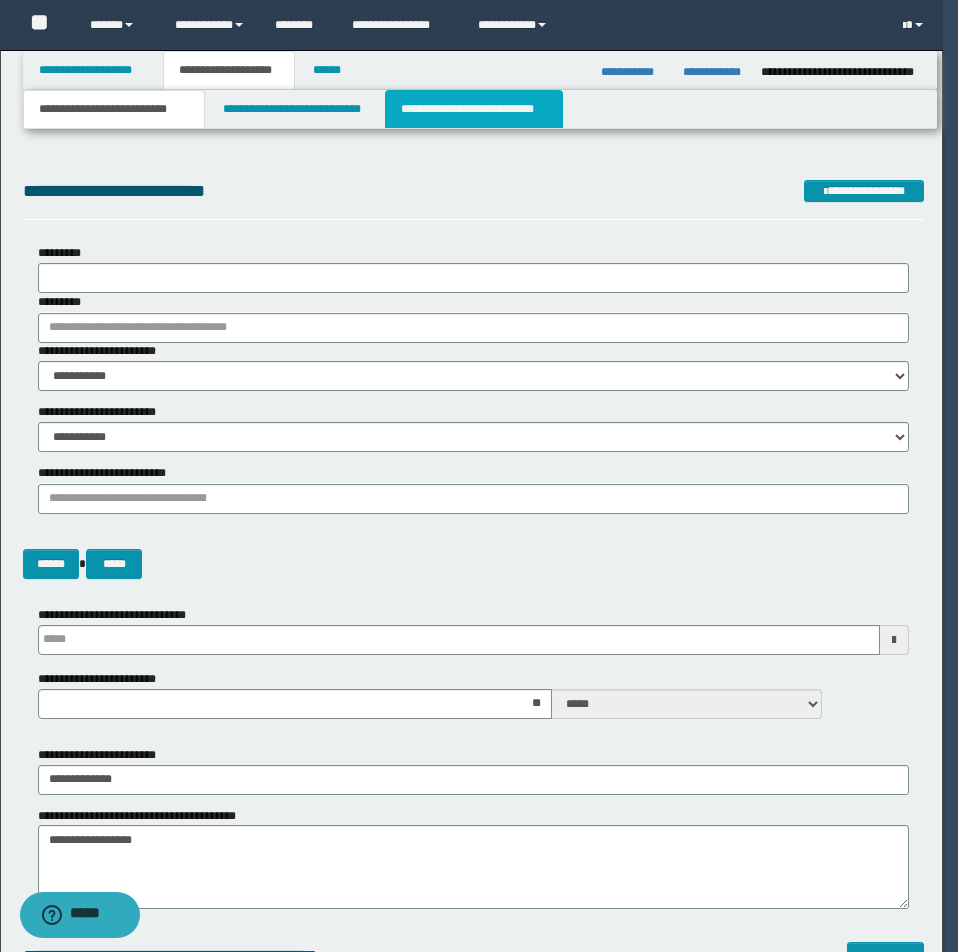 click on "**********" at bounding box center (474, 109) 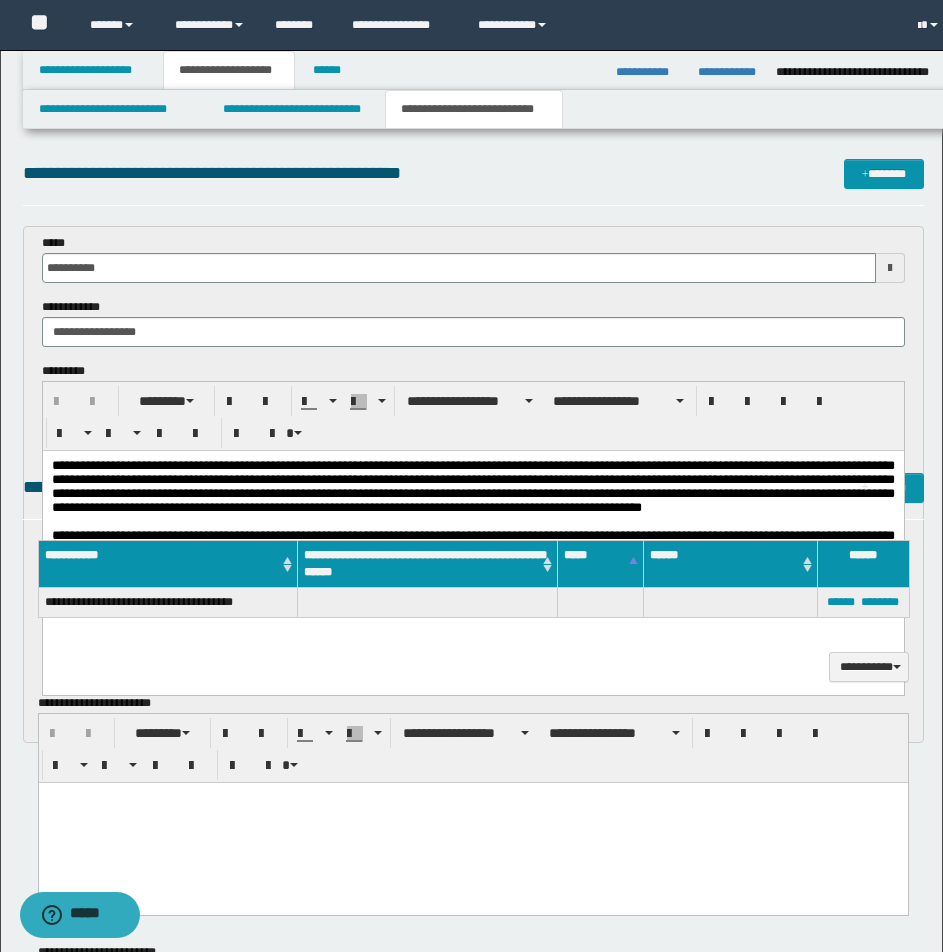 scroll, scrollTop: 0, scrollLeft: 0, axis: both 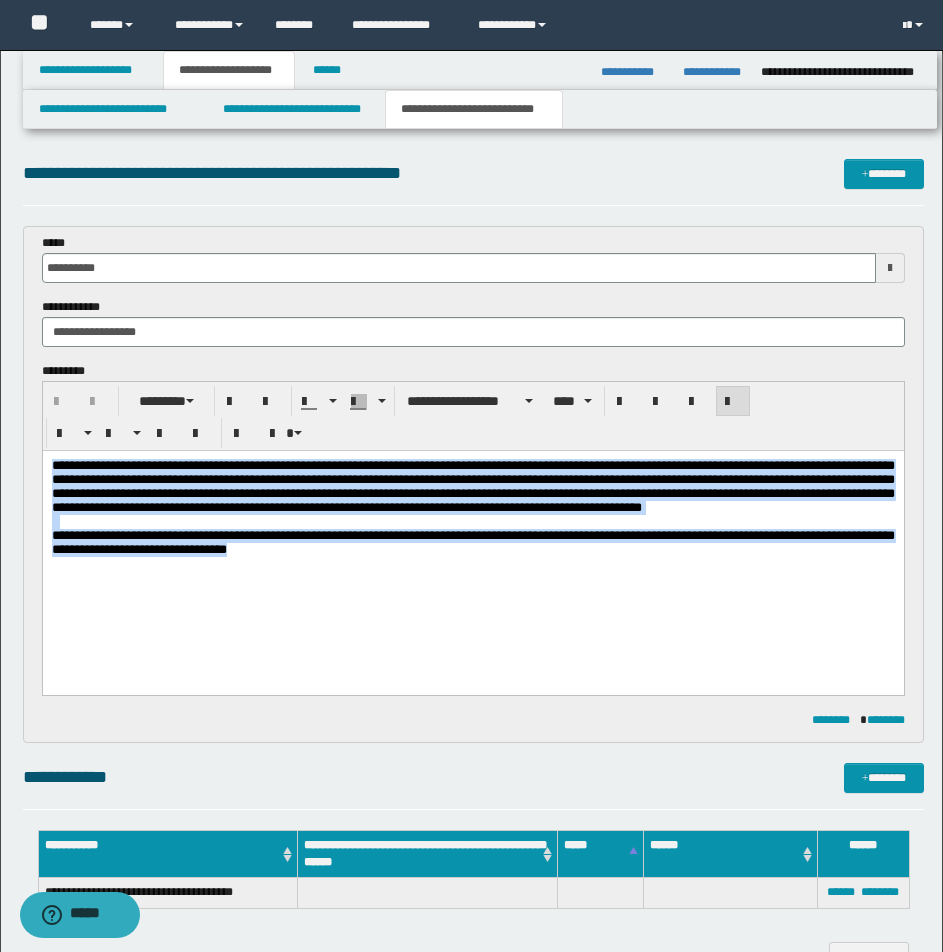 drag, startPoint x: 49, startPoint y: 462, endPoint x: 346, endPoint y: 582, distance: 320.3264 